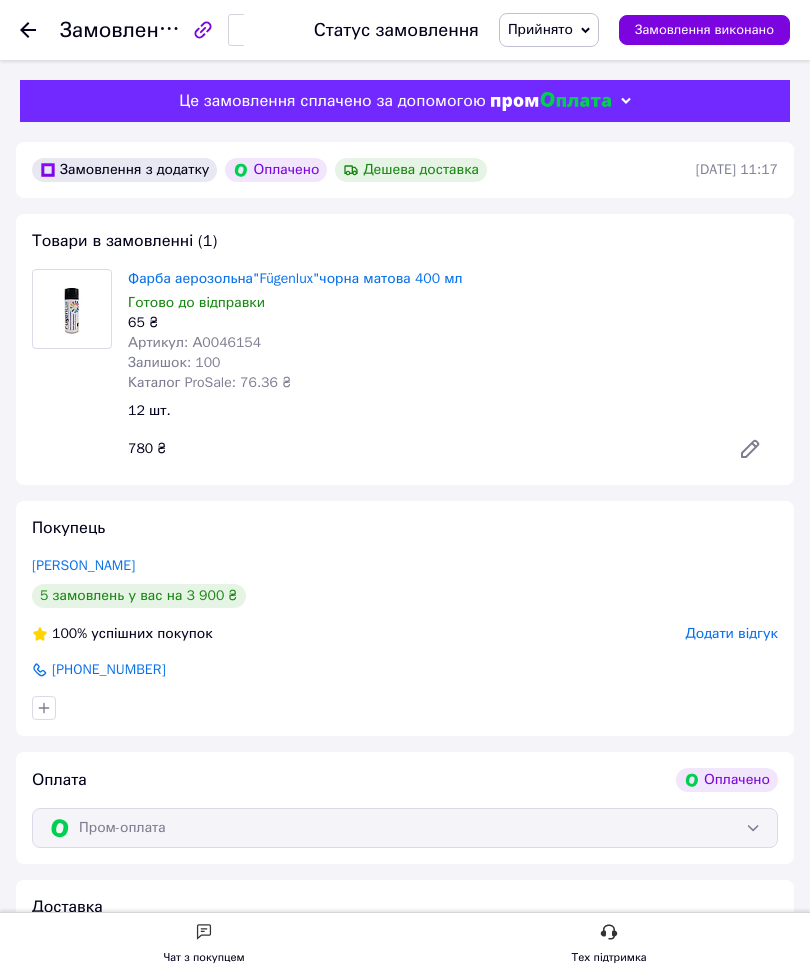 scroll, scrollTop: 0, scrollLeft: 0, axis: both 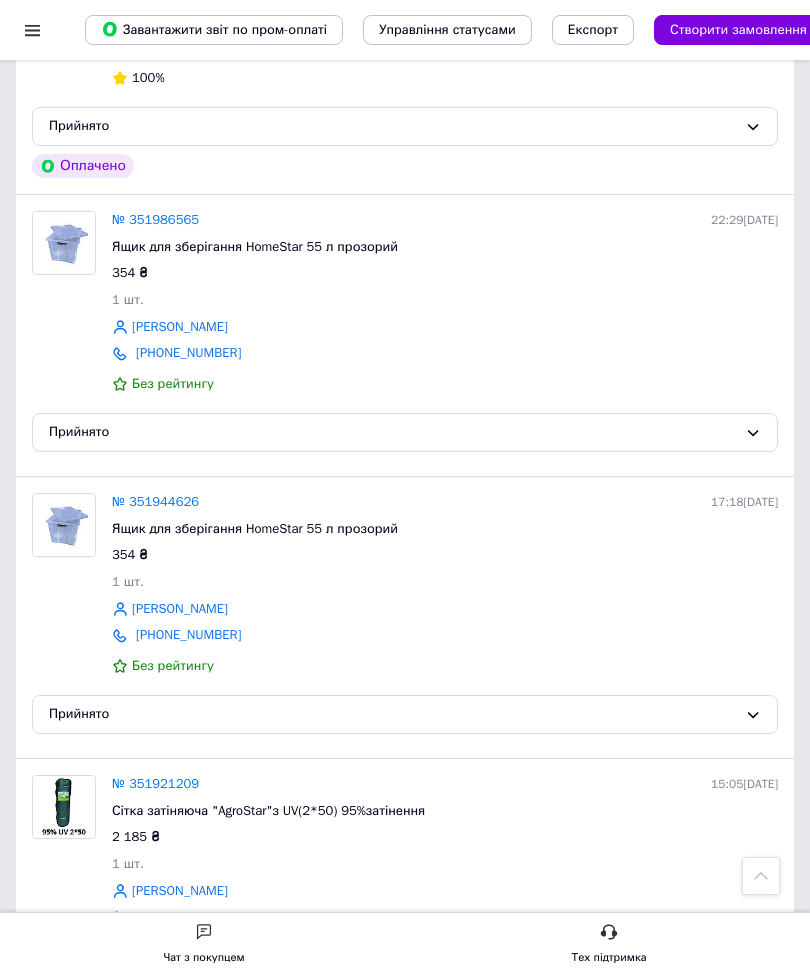 click on "№ 351986565" at bounding box center (155, 219) 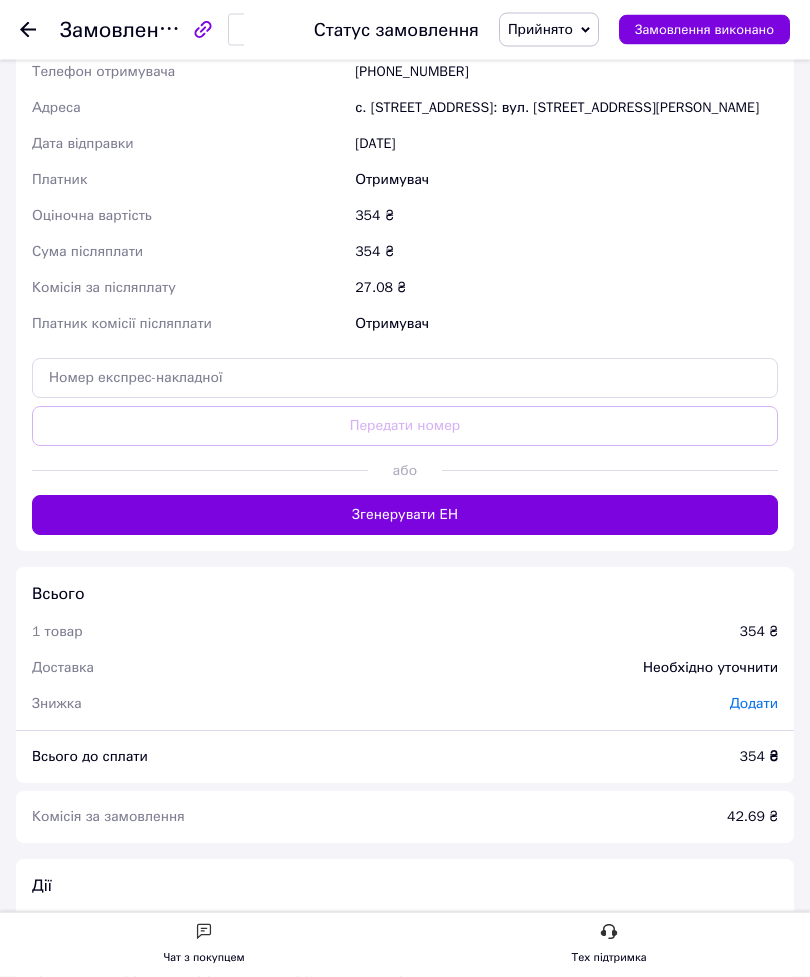 scroll, scrollTop: 921, scrollLeft: 0, axis: vertical 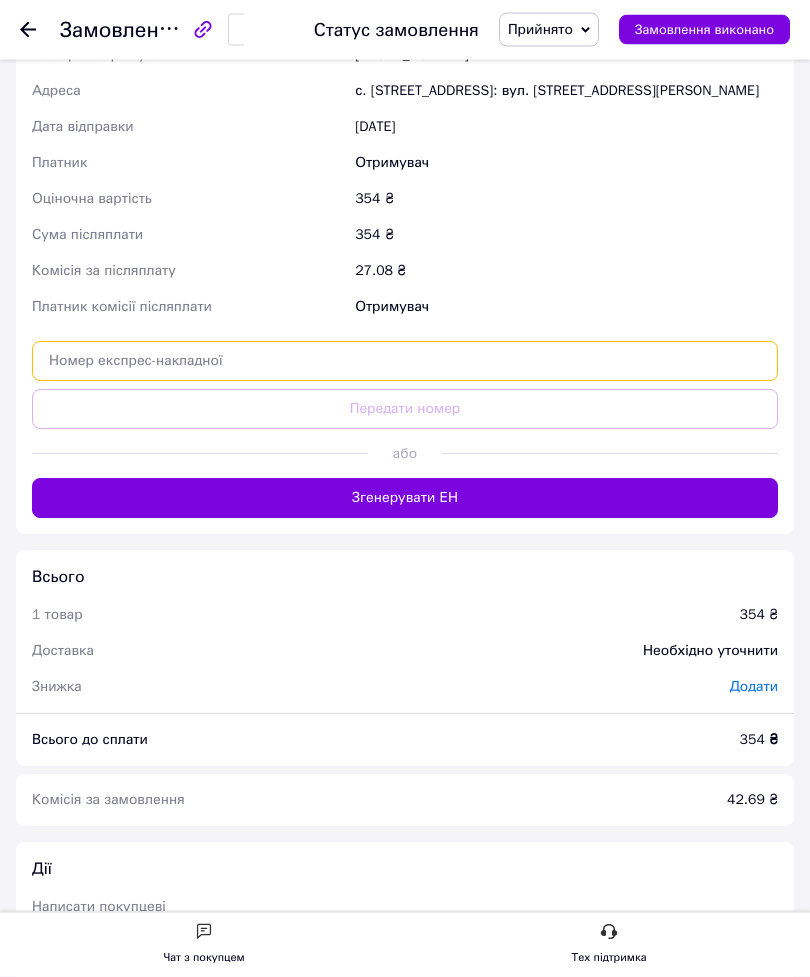 click at bounding box center (405, 362) 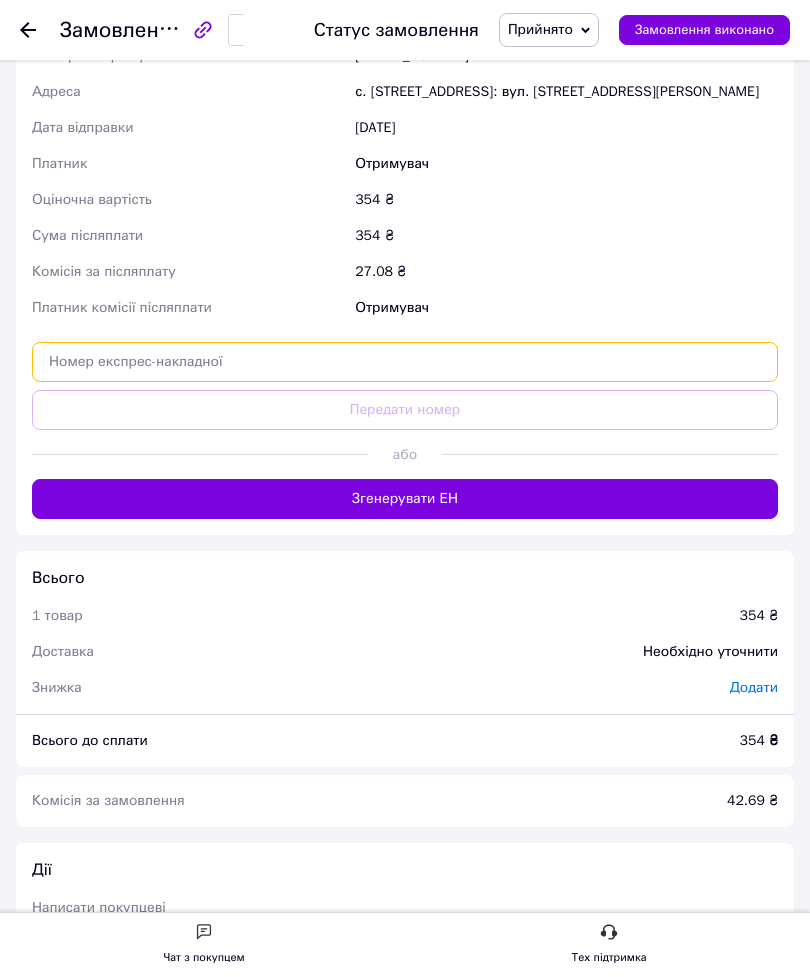 click at bounding box center [405, 362] 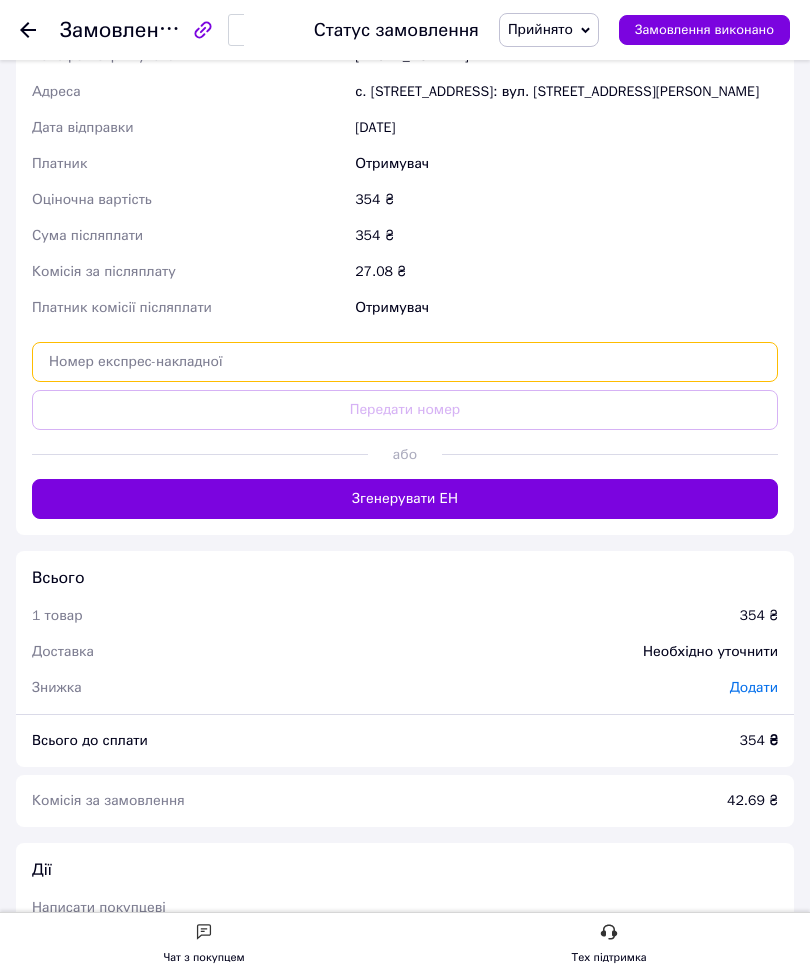 paste on "20451202835307" 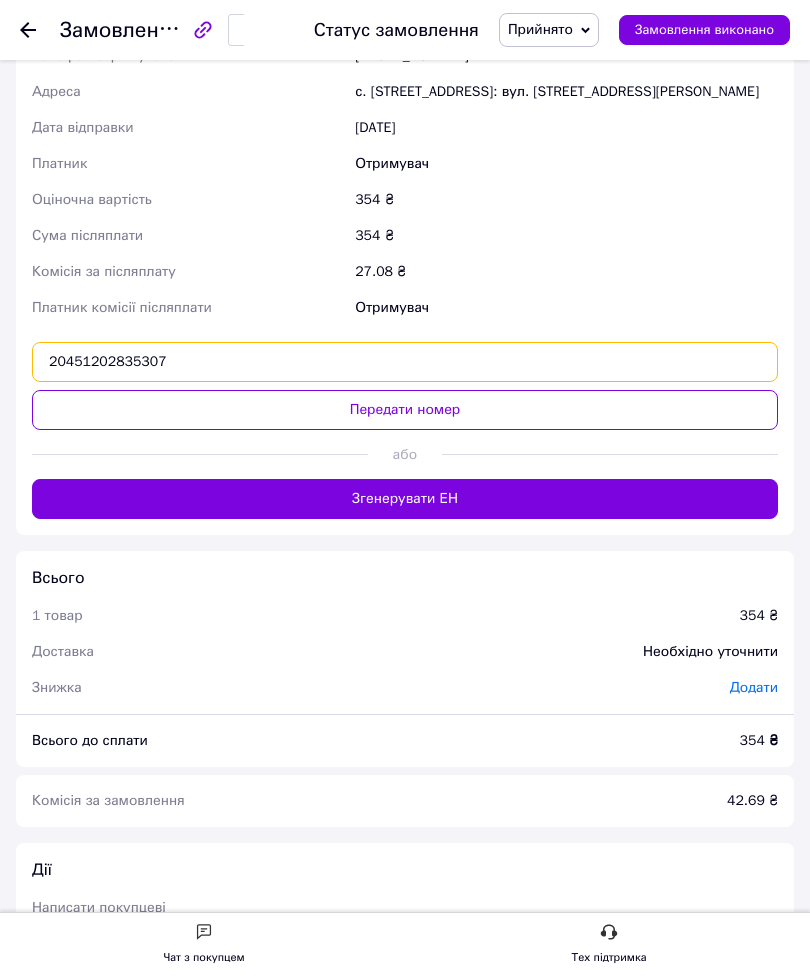type on "20451202835307" 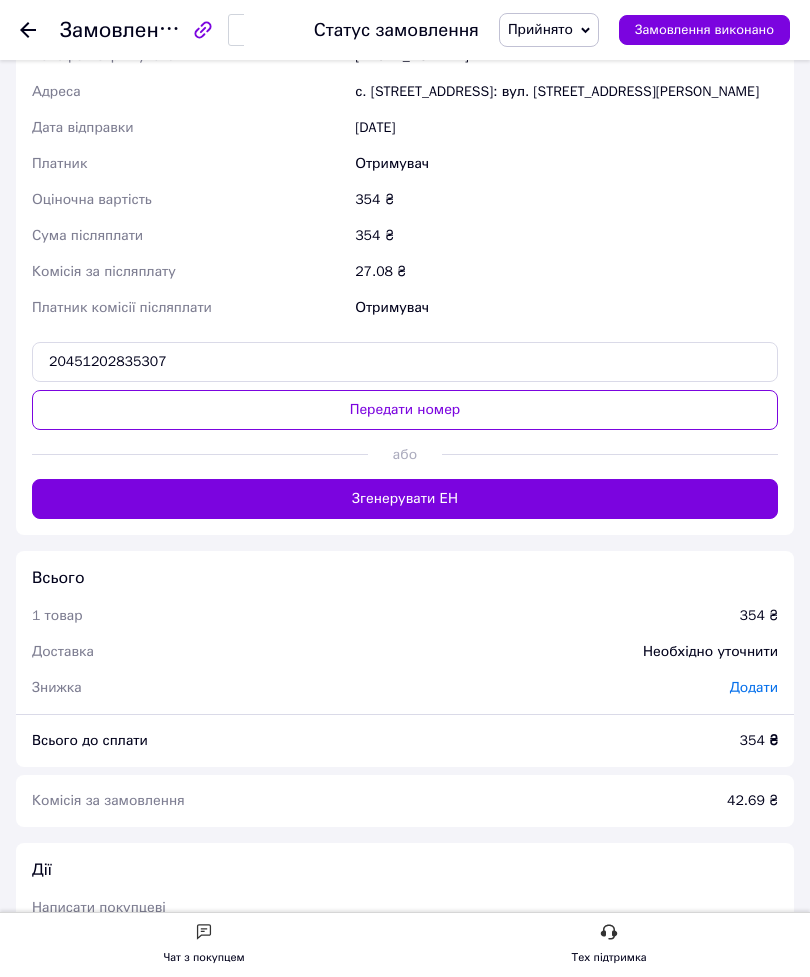 click on "Передати номер" at bounding box center [405, 410] 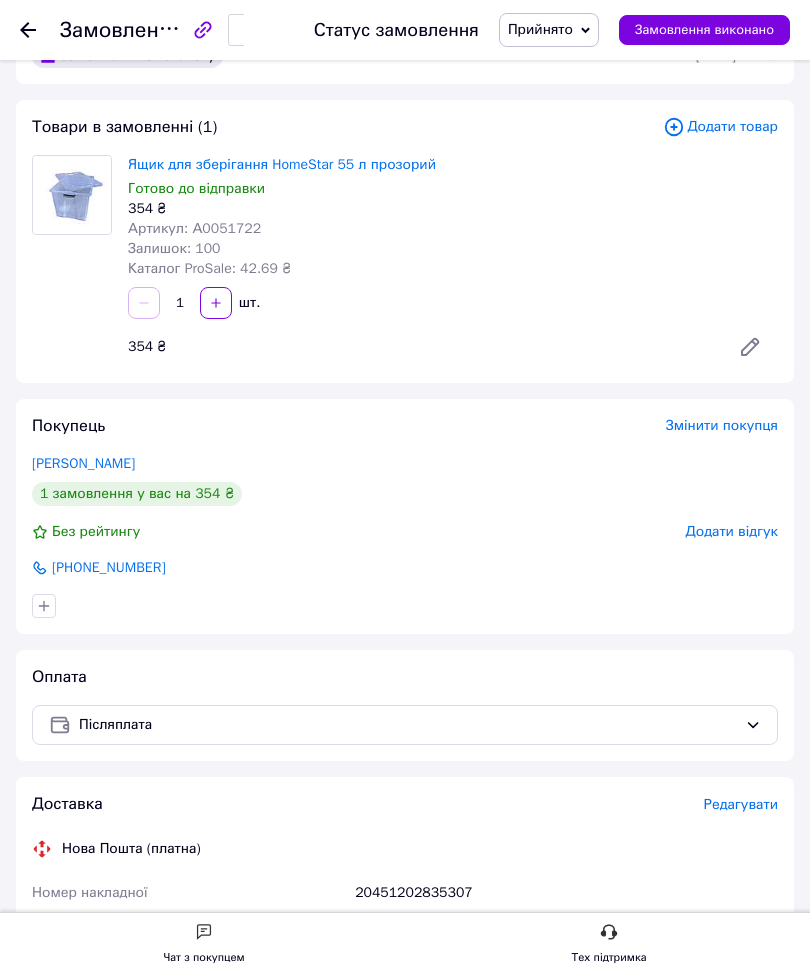 scroll, scrollTop: 31, scrollLeft: 0, axis: vertical 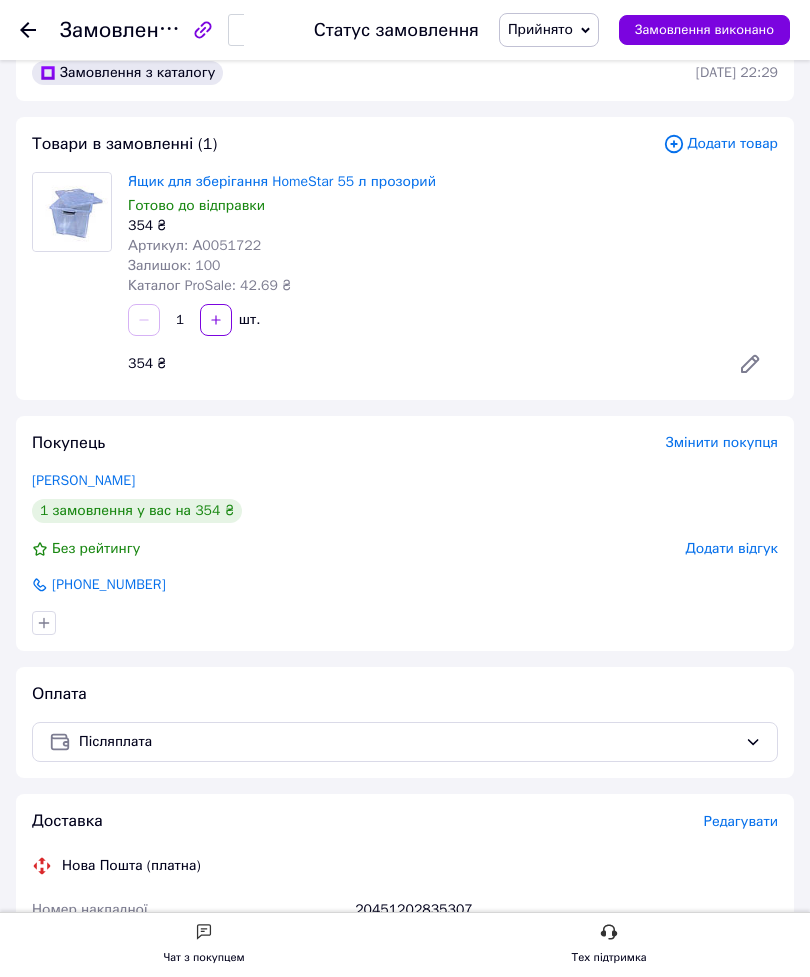 click 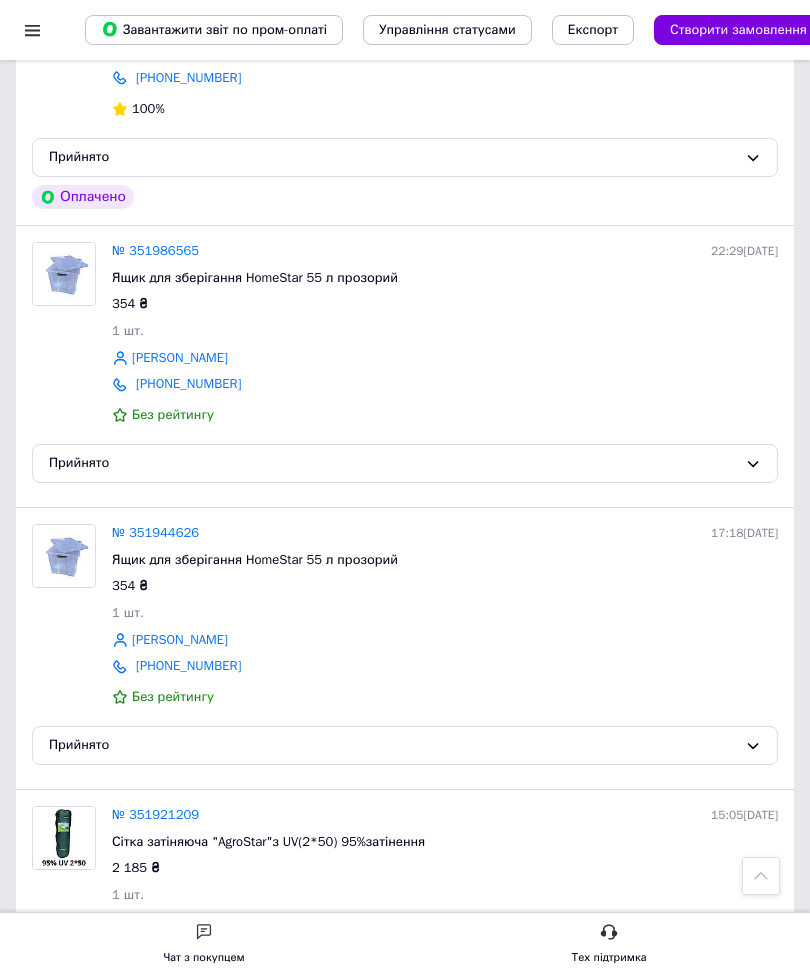 scroll, scrollTop: 1703, scrollLeft: 0, axis: vertical 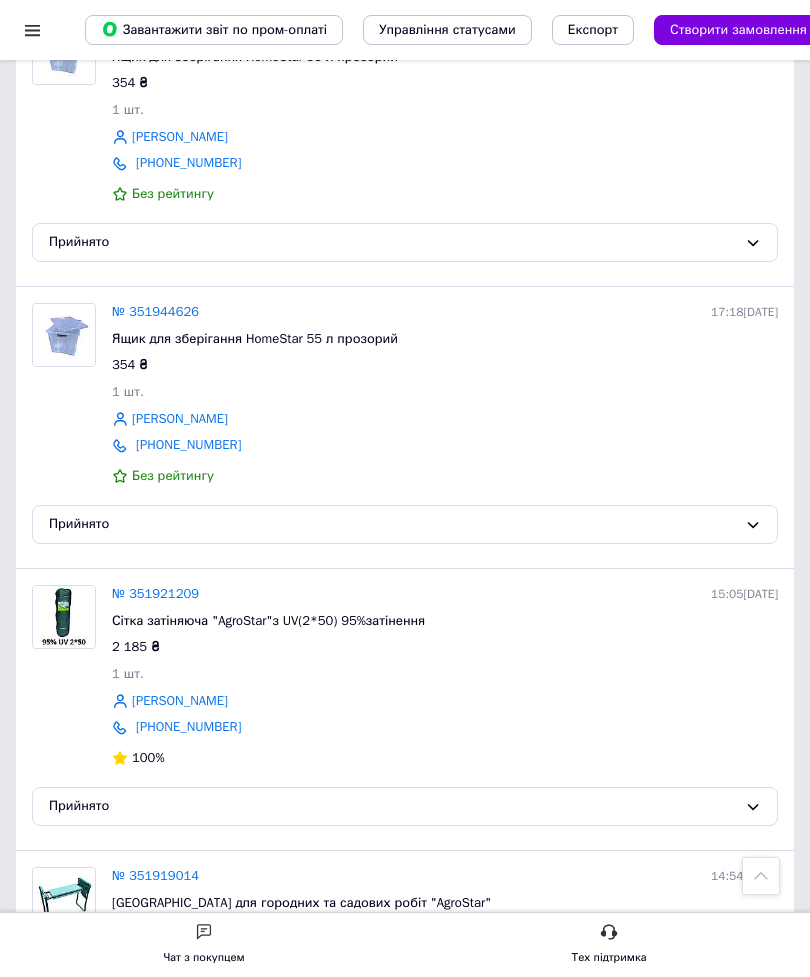 click on "№ 351944626" at bounding box center (155, 311) 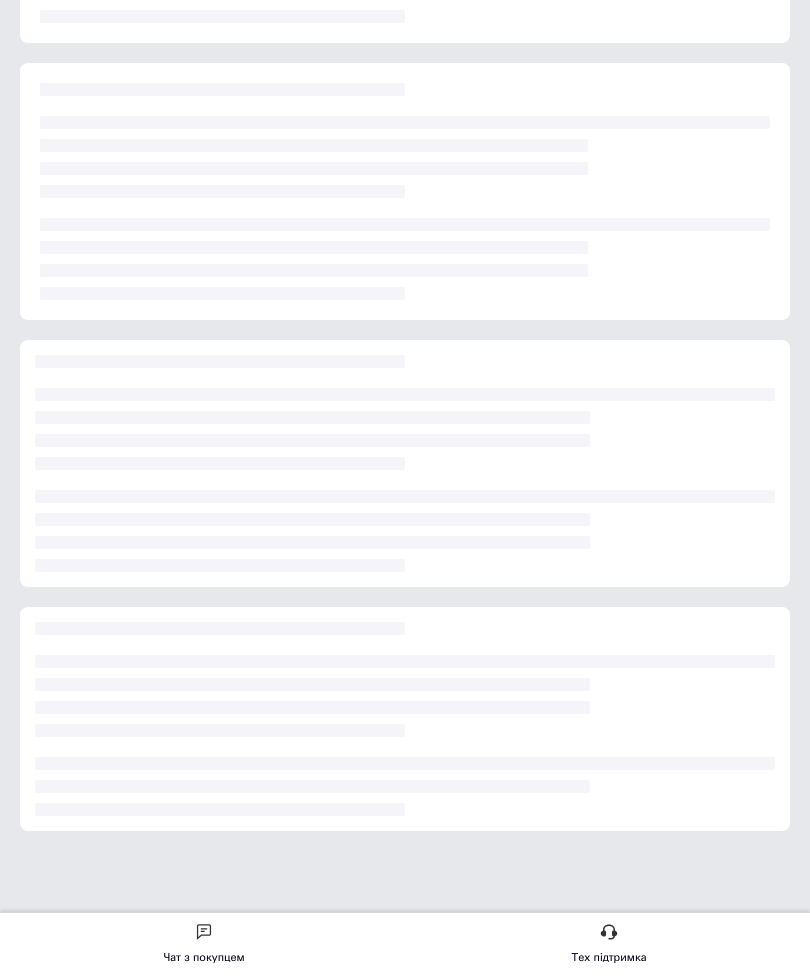 scroll, scrollTop: 510, scrollLeft: 0, axis: vertical 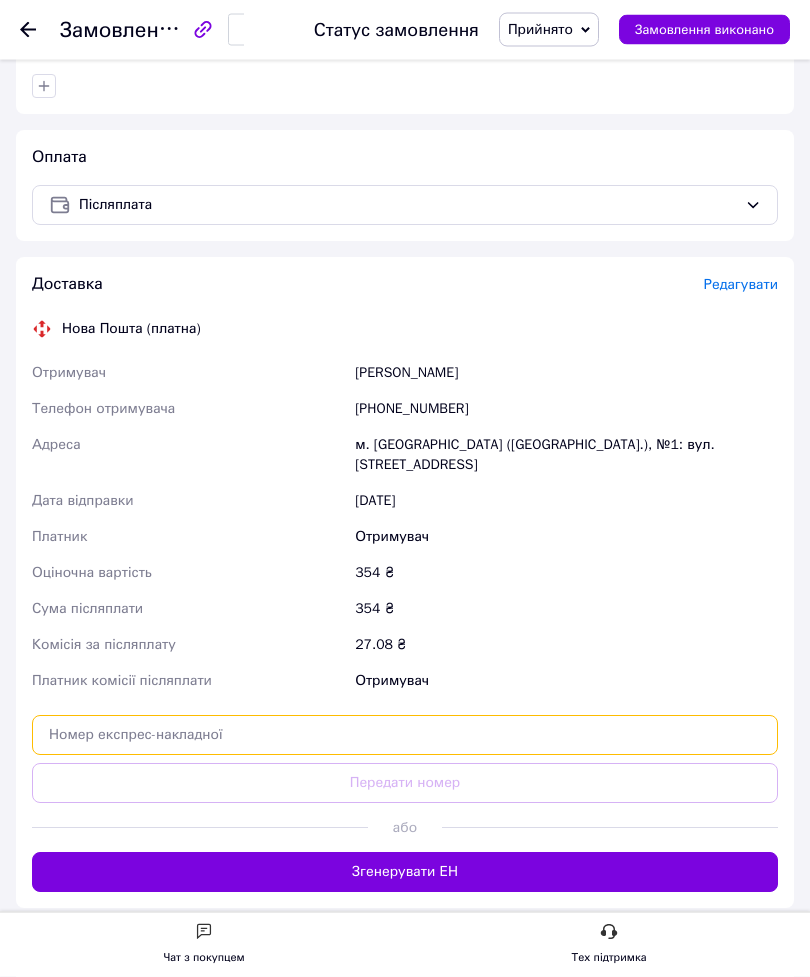 click at bounding box center (405, 736) 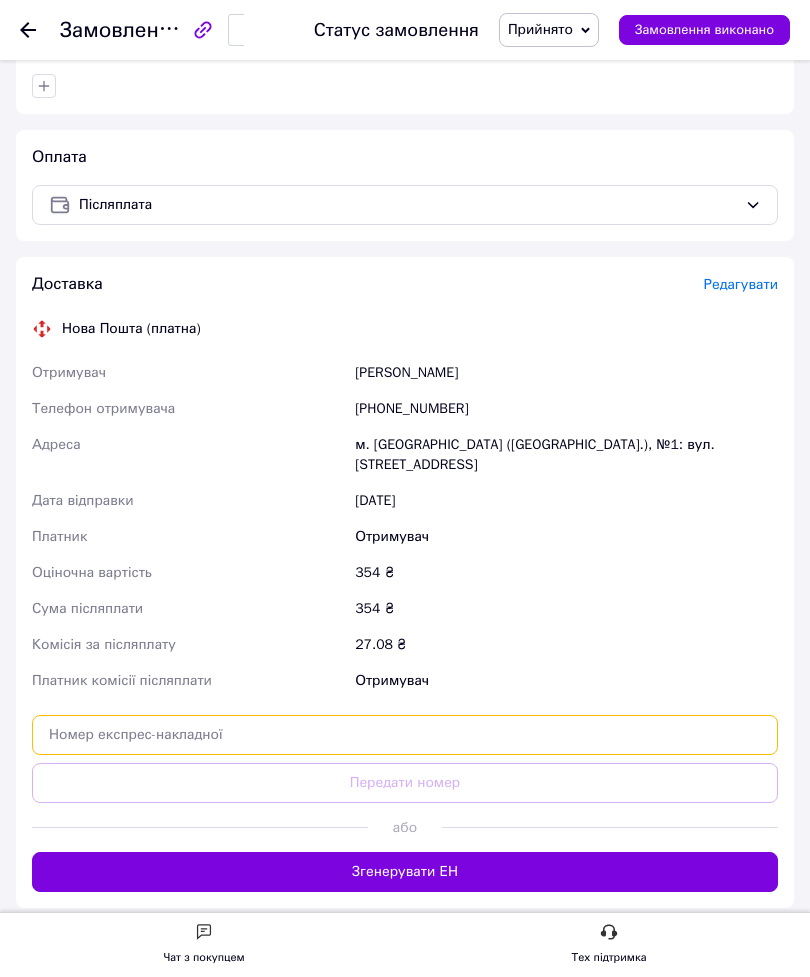 scroll, scrollTop: 647, scrollLeft: 0, axis: vertical 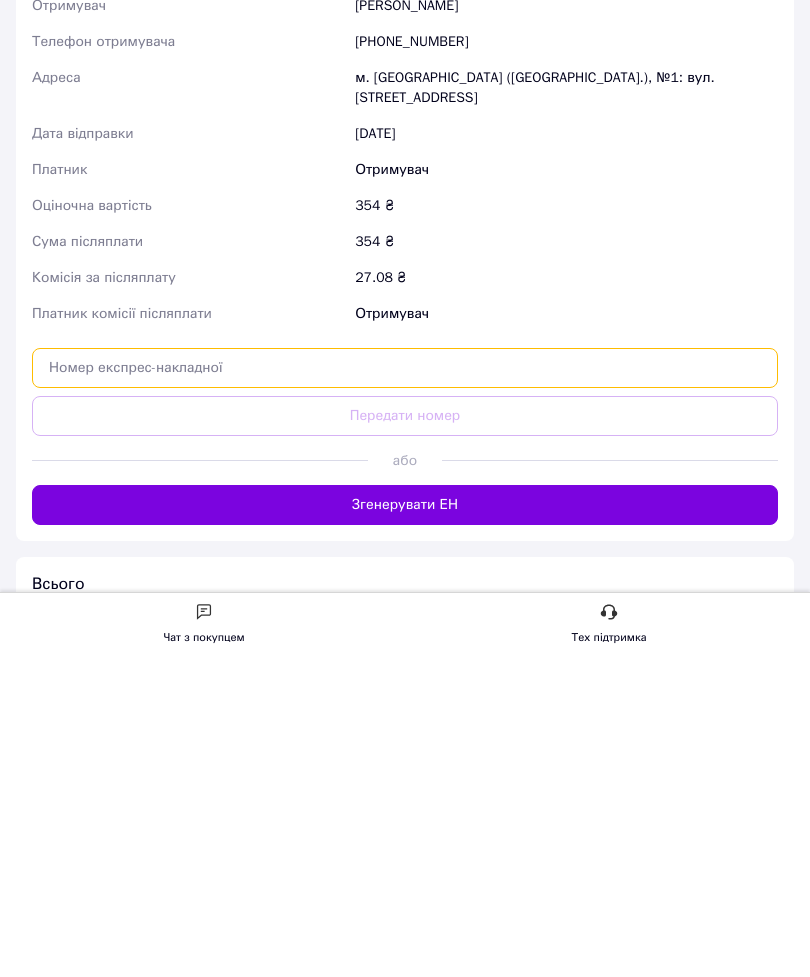 click at bounding box center [405, 688] 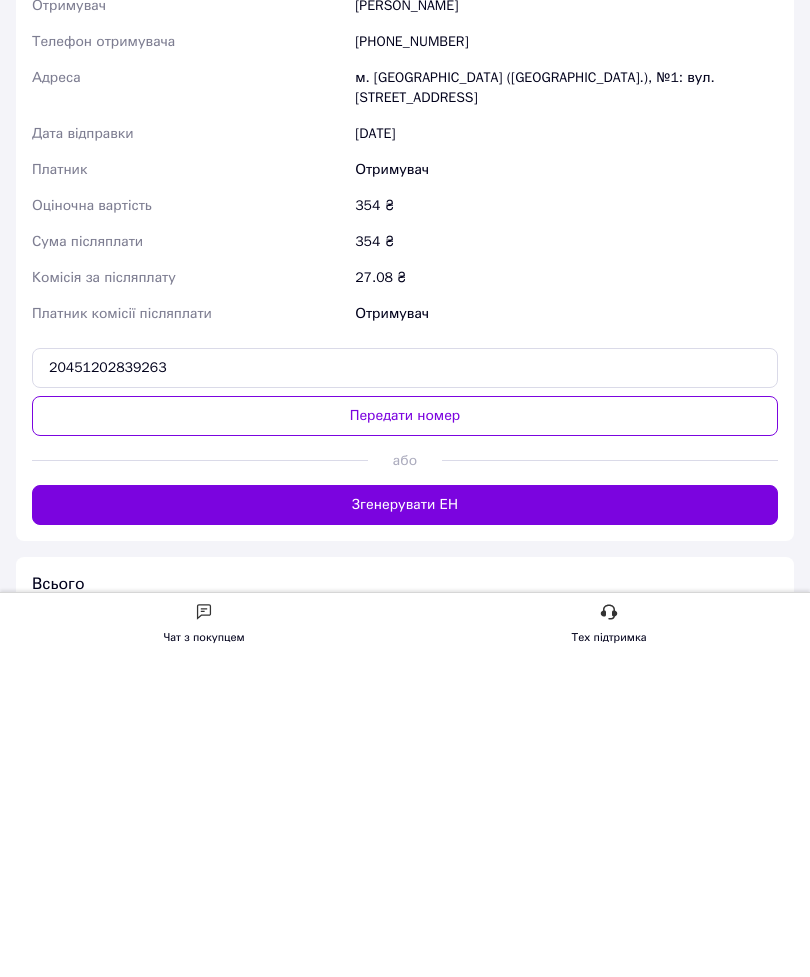 click on "Передати номер" at bounding box center (405, 736) 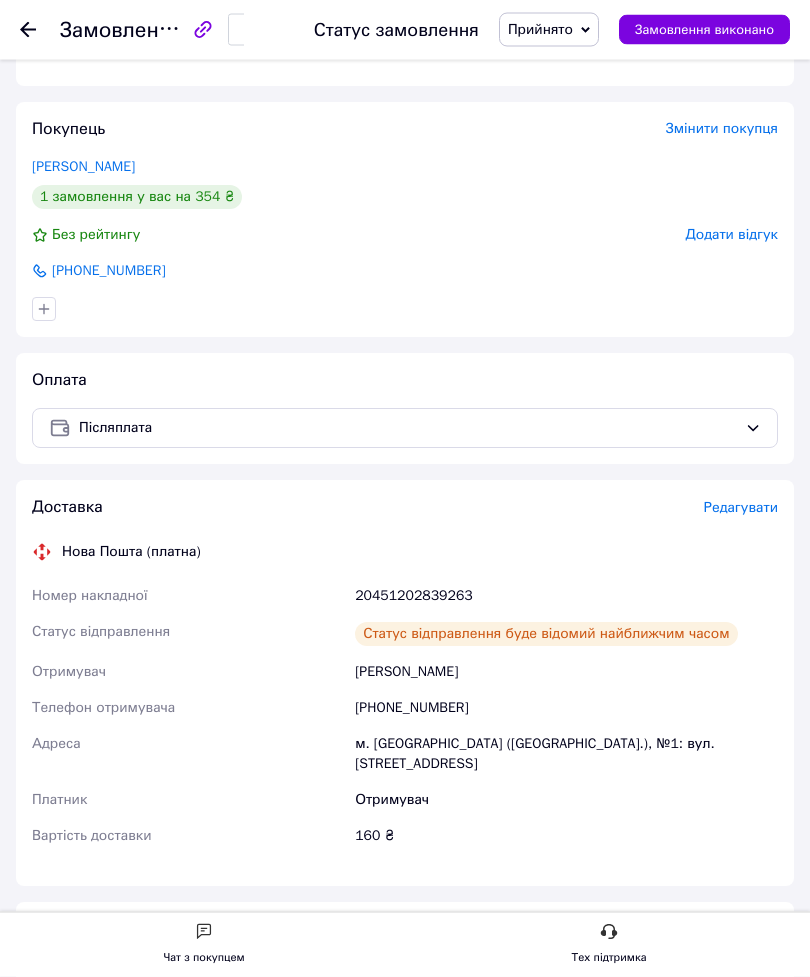 scroll, scrollTop: 347, scrollLeft: 0, axis: vertical 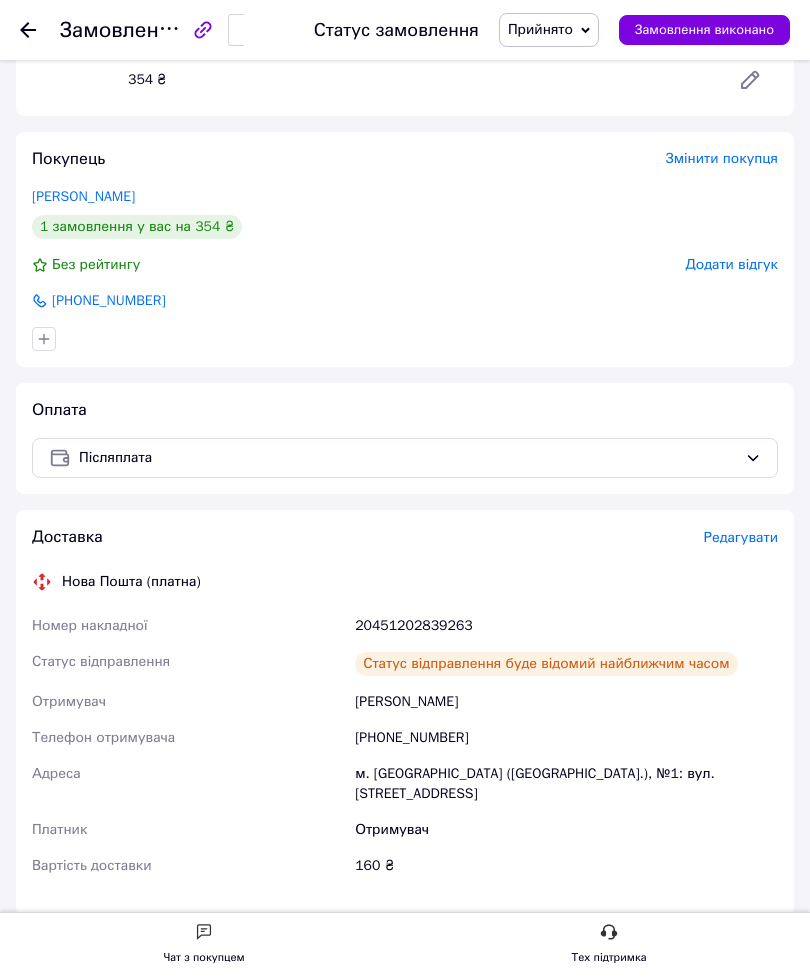 click 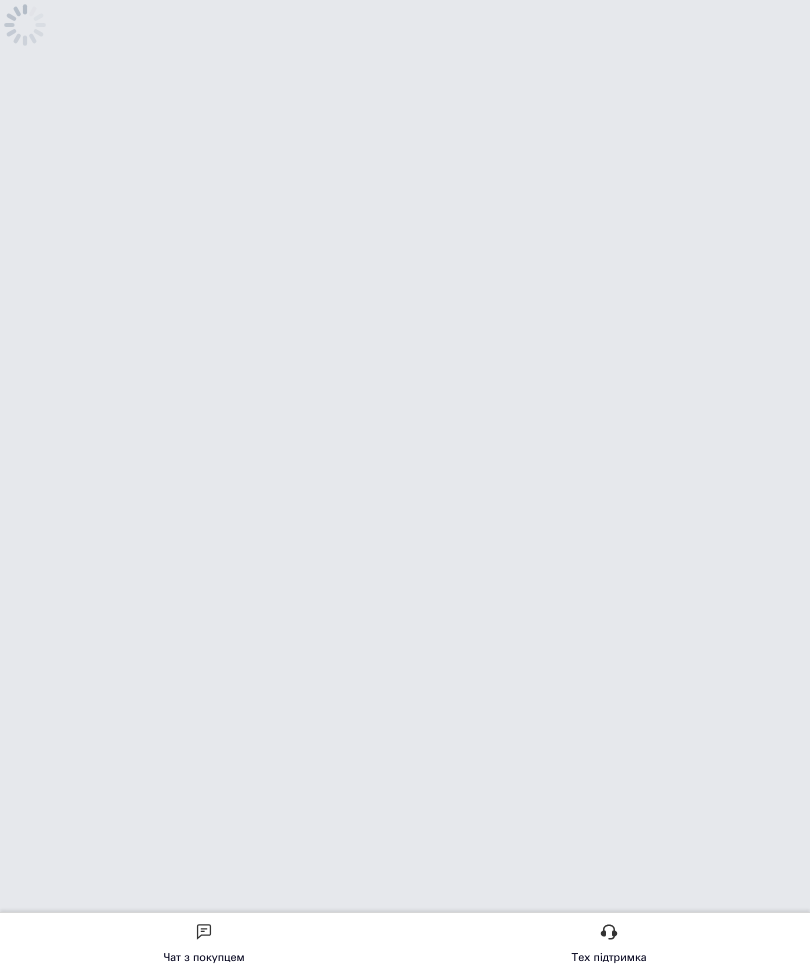 scroll, scrollTop: 0, scrollLeft: 0, axis: both 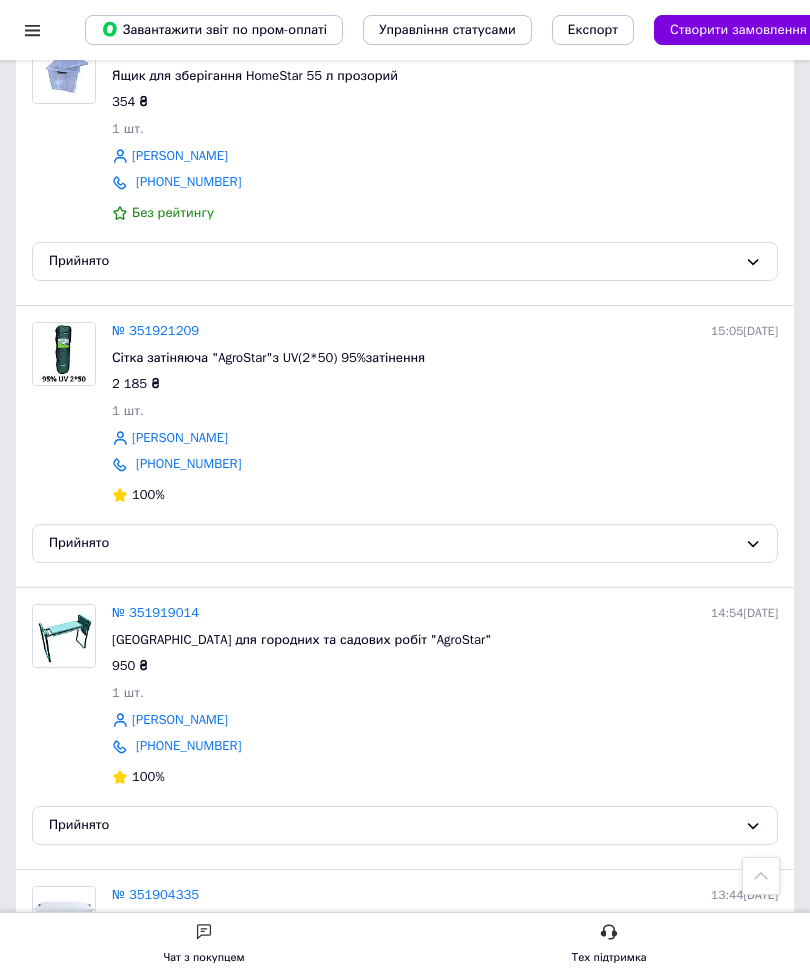 click on "№ 351921209" at bounding box center (155, 330) 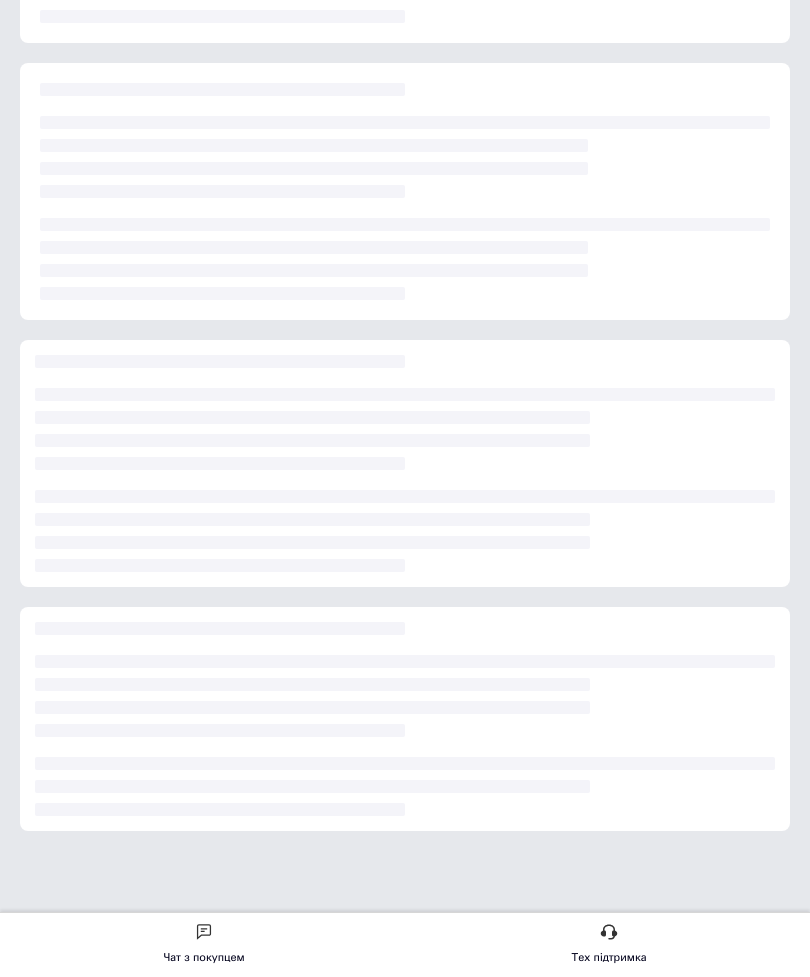 scroll, scrollTop: 510, scrollLeft: 0, axis: vertical 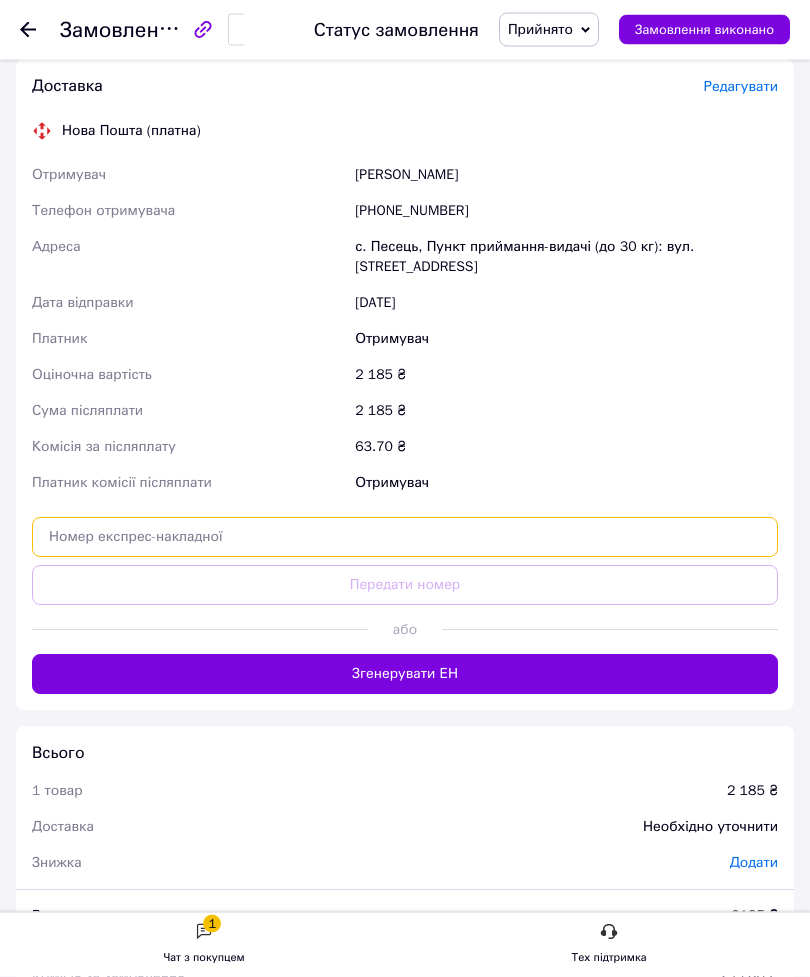 click at bounding box center (405, 538) 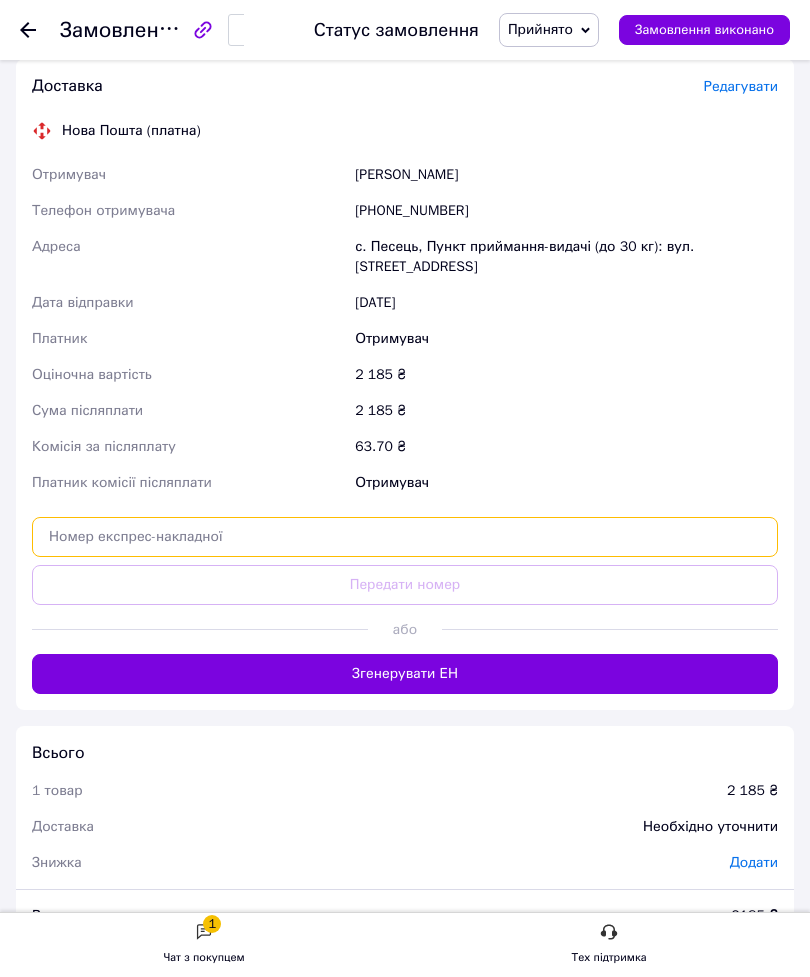 scroll, scrollTop: 765, scrollLeft: 0, axis: vertical 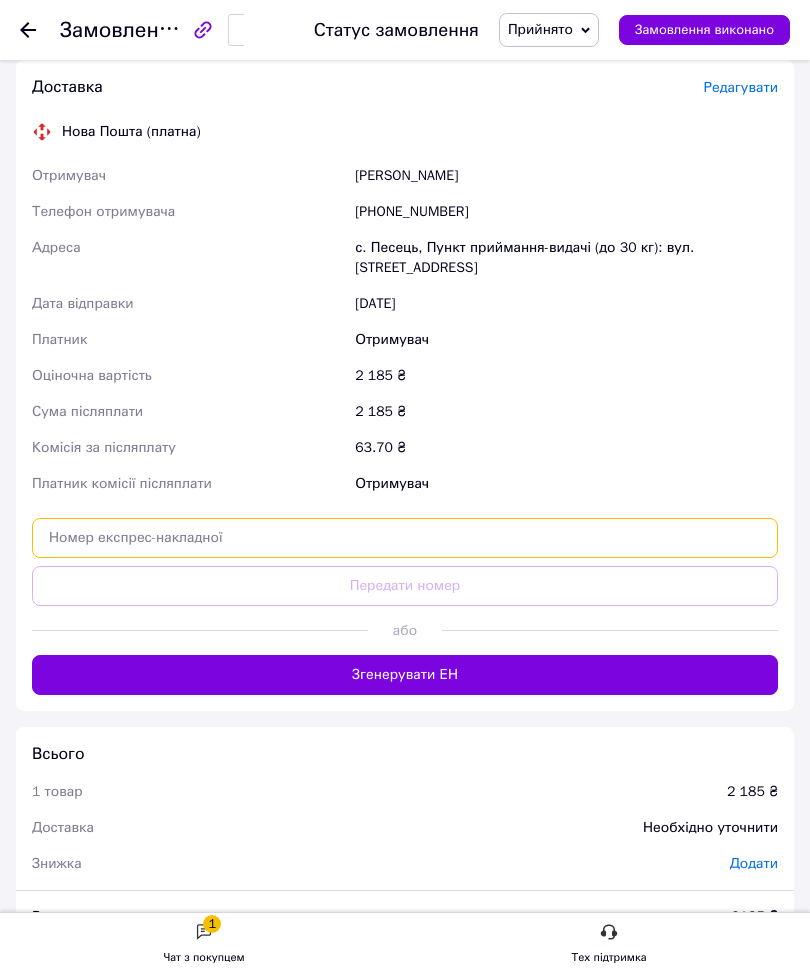 click at bounding box center (405, 538) 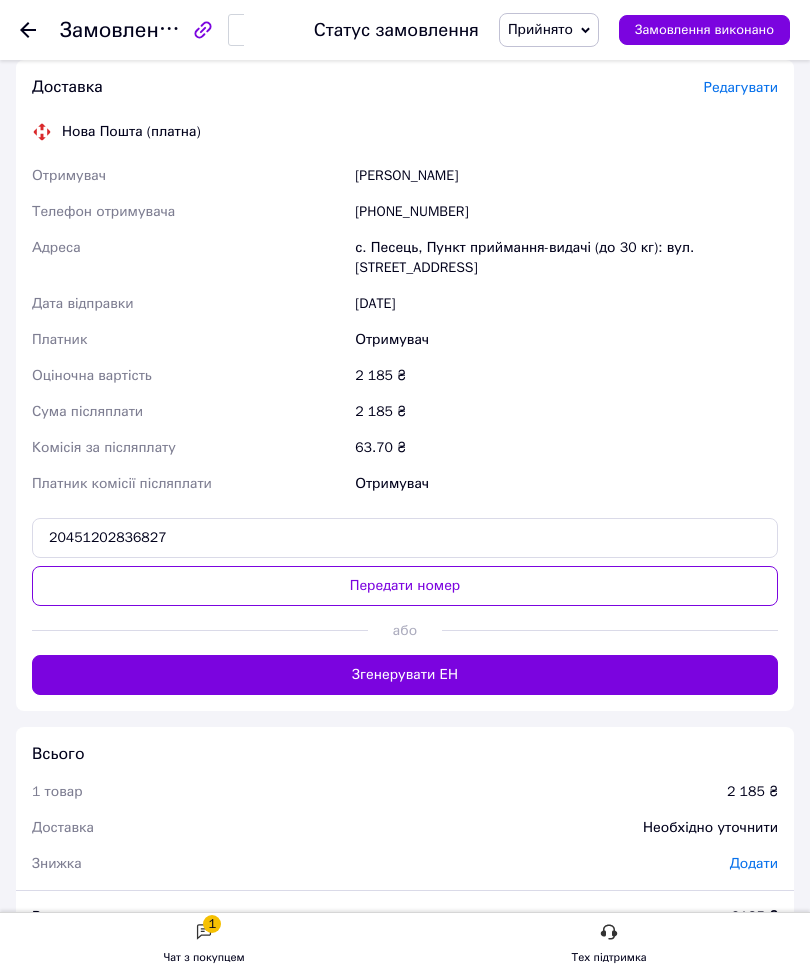 click on "Передати номер" at bounding box center [405, 586] 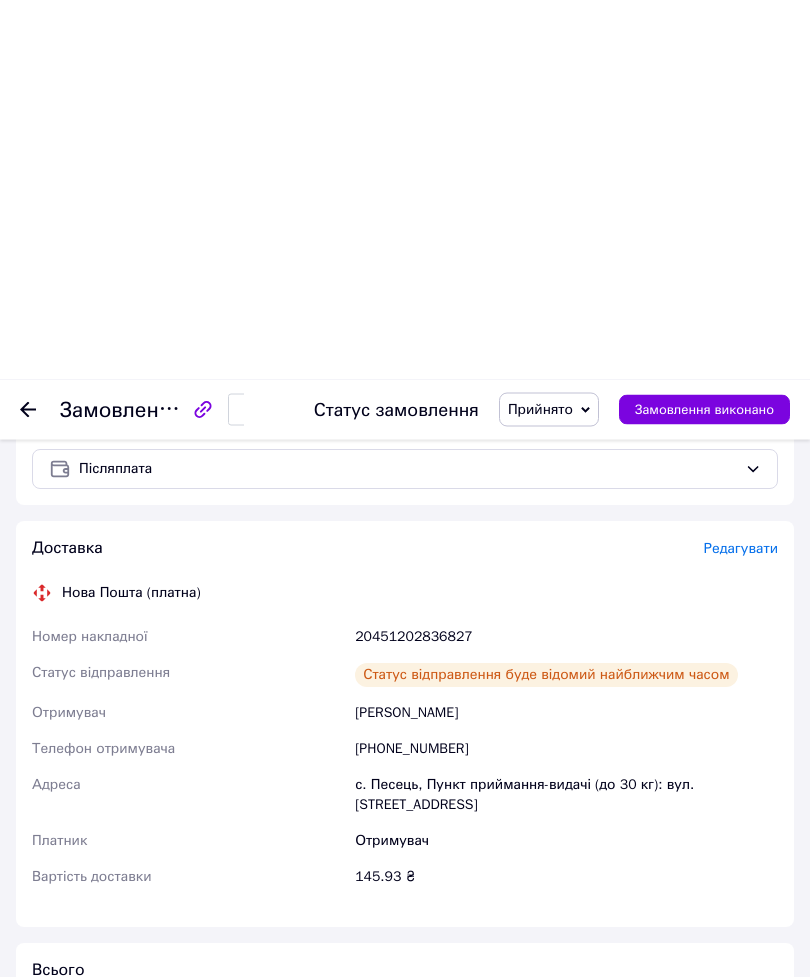 scroll, scrollTop: 0, scrollLeft: 0, axis: both 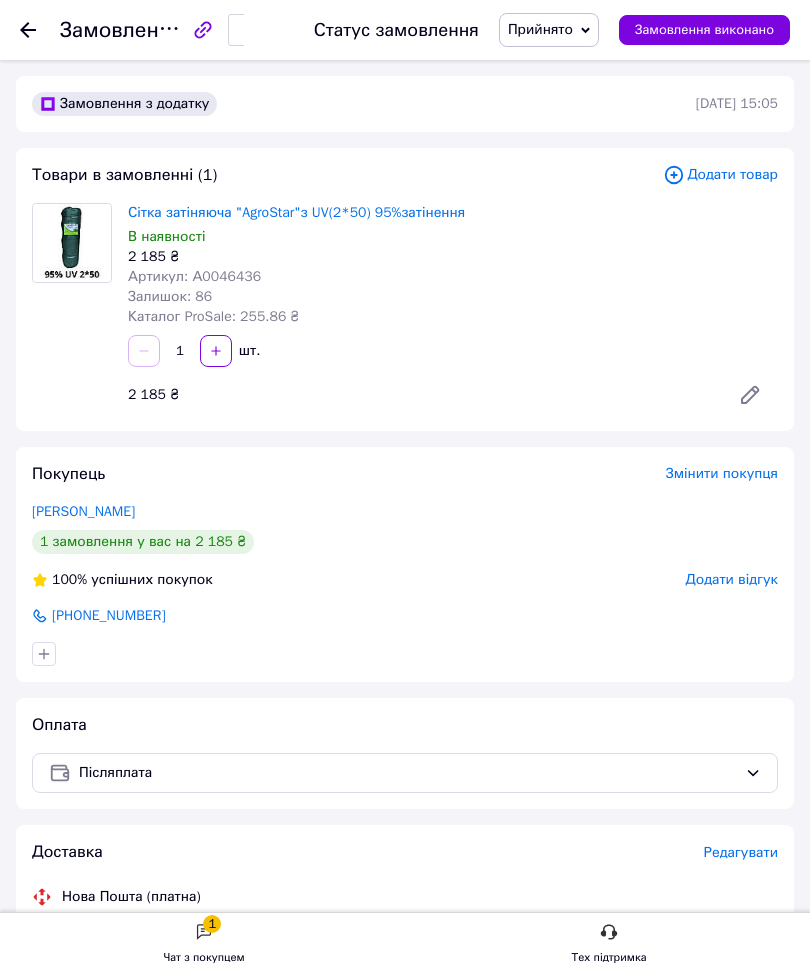 click 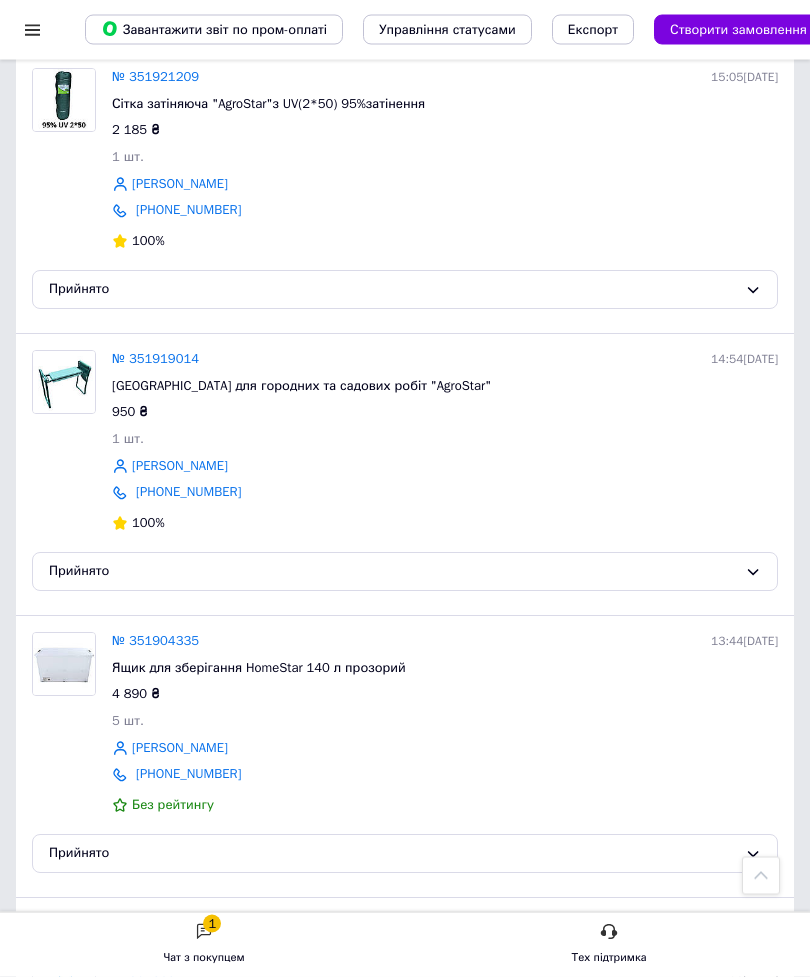 click on "№ 351919014" at bounding box center (155, 359) 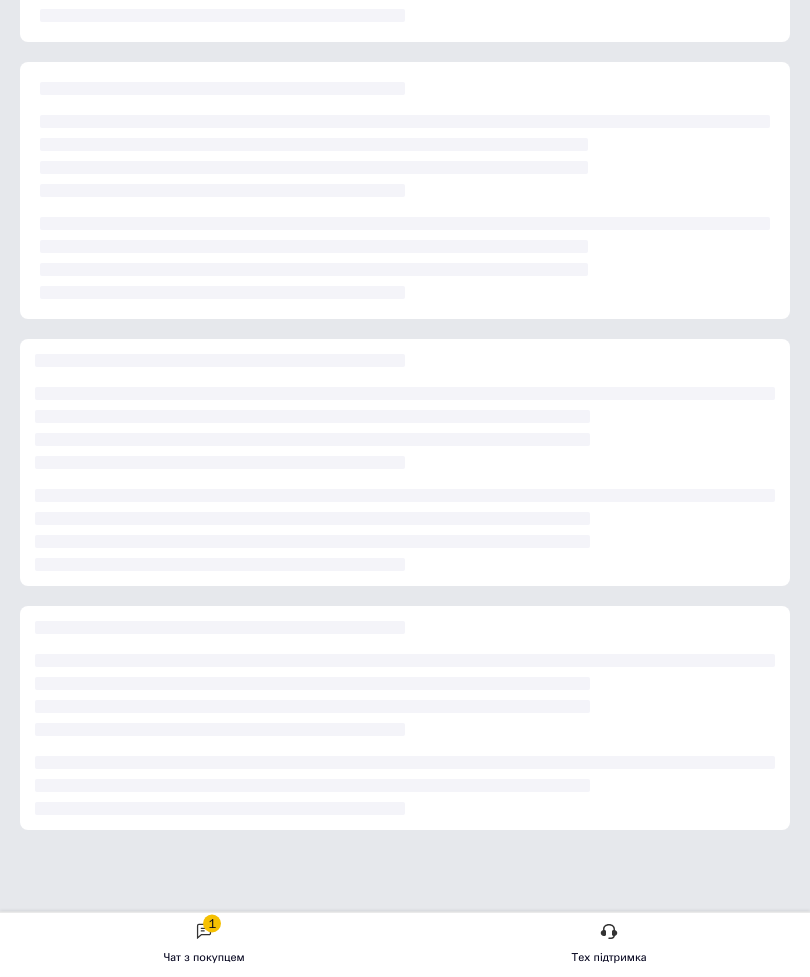 scroll, scrollTop: 510, scrollLeft: 0, axis: vertical 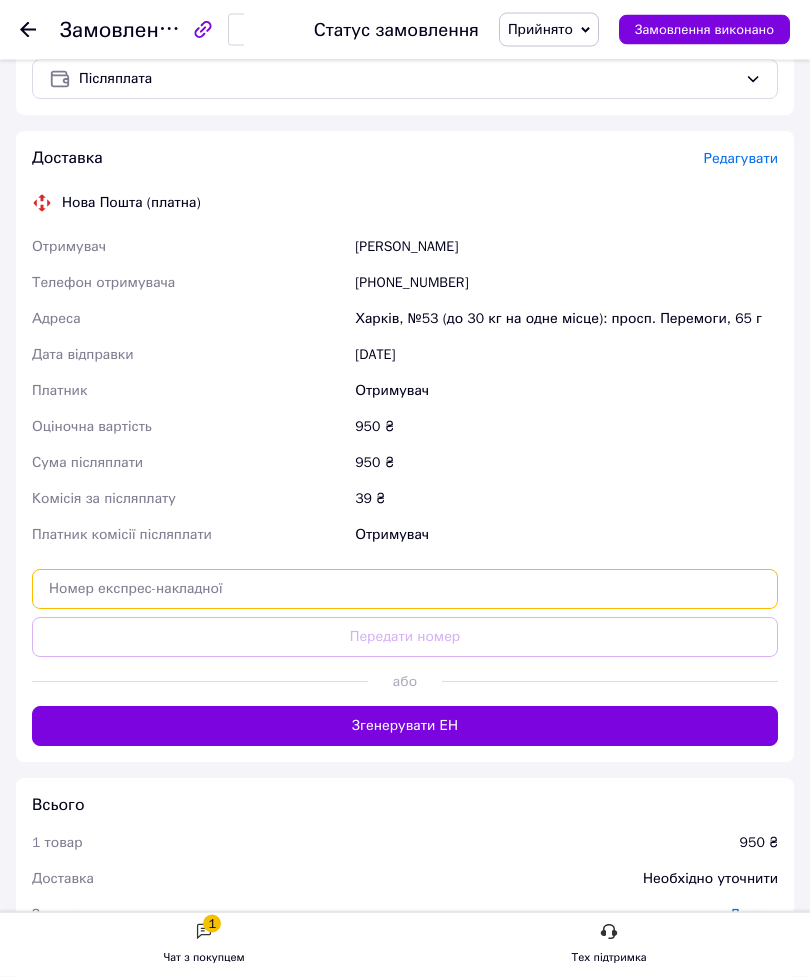 click at bounding box center [405, 590] 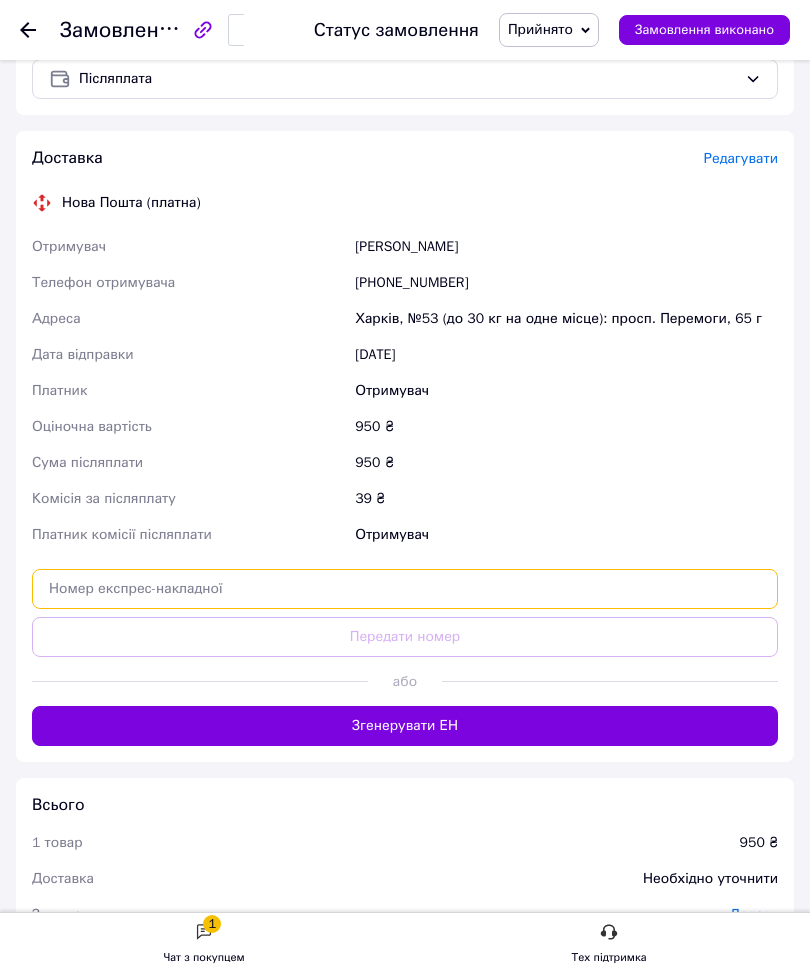 scroll, scrollTop: 693, scrollLeft: 0, axis: vertical 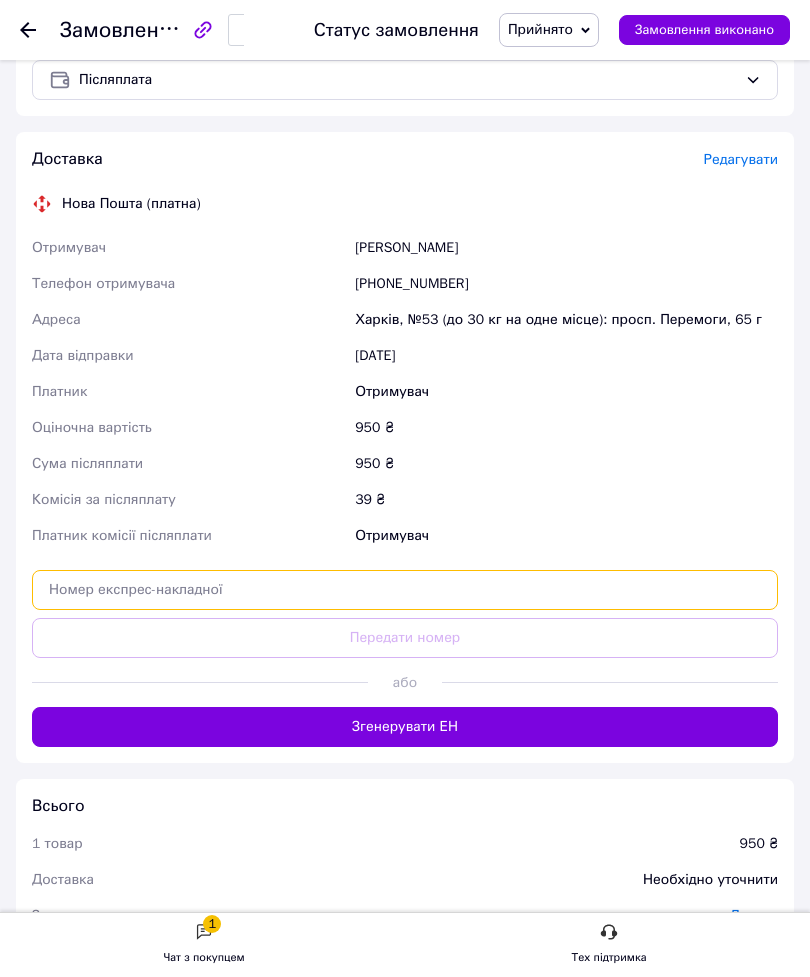 click at bounding box center [405, 590] 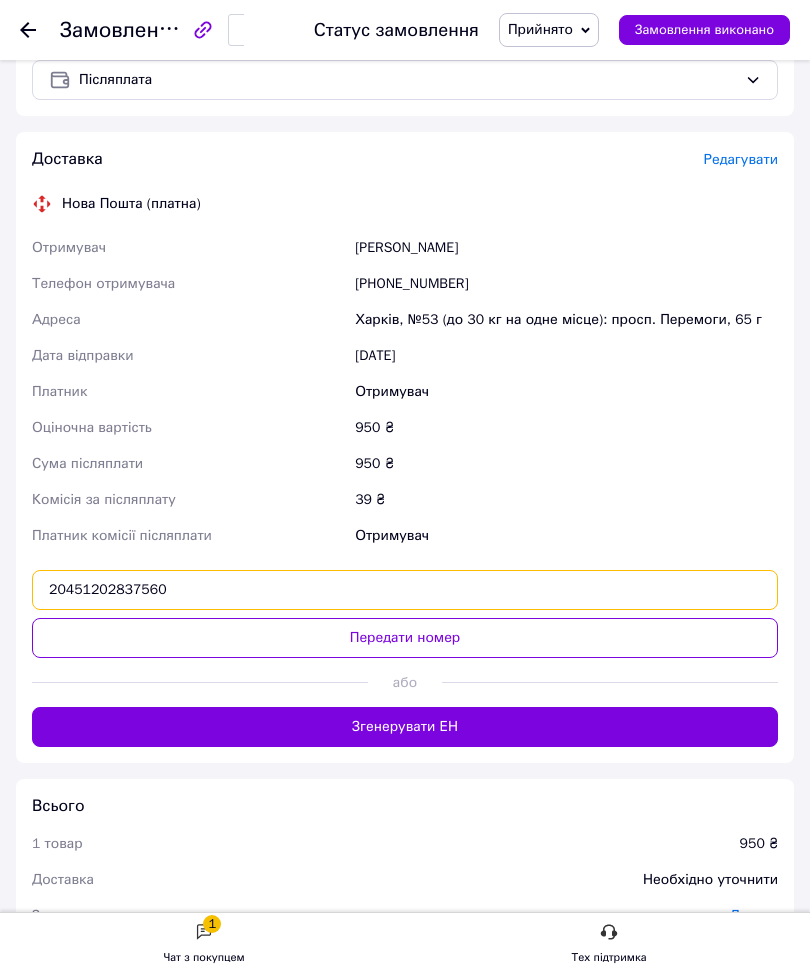 type on "20451202837560" 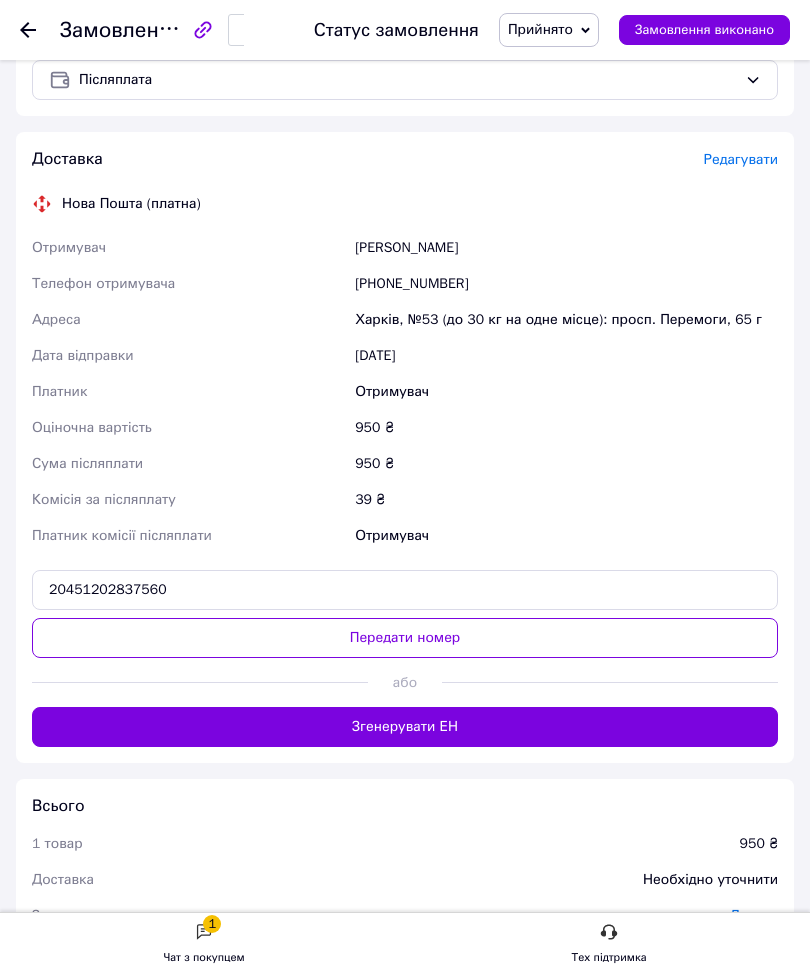 click on "Передати номер" at bounding box center (405, 638) 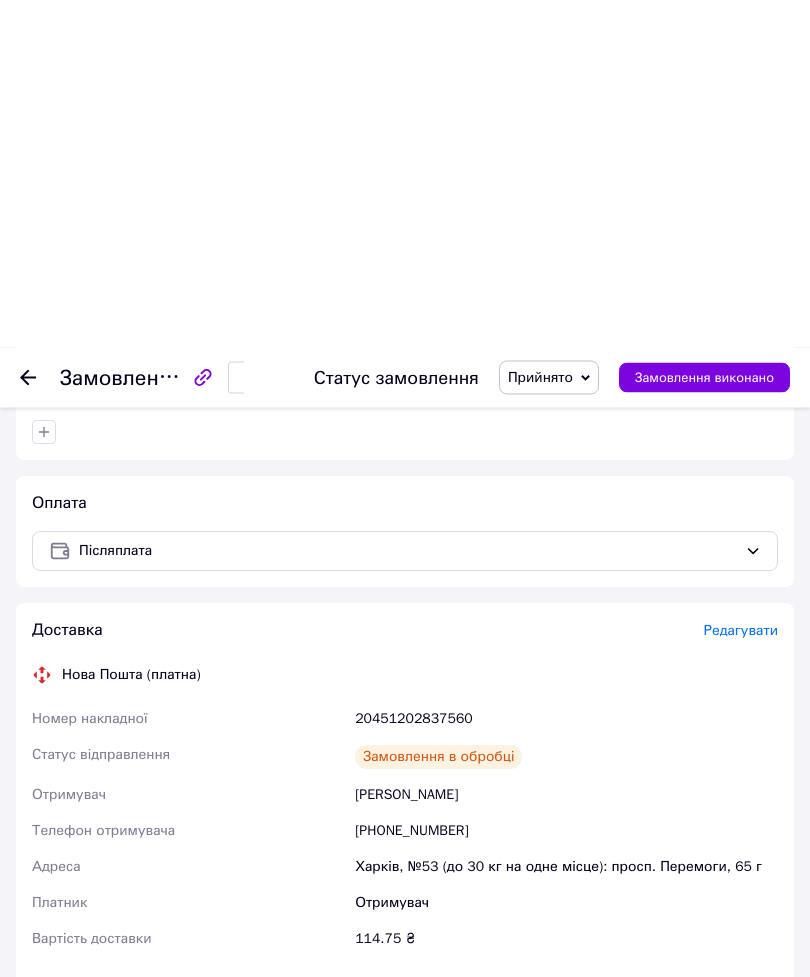 scroll, scrollTop: 0, scrollLeft: 0, axis: both 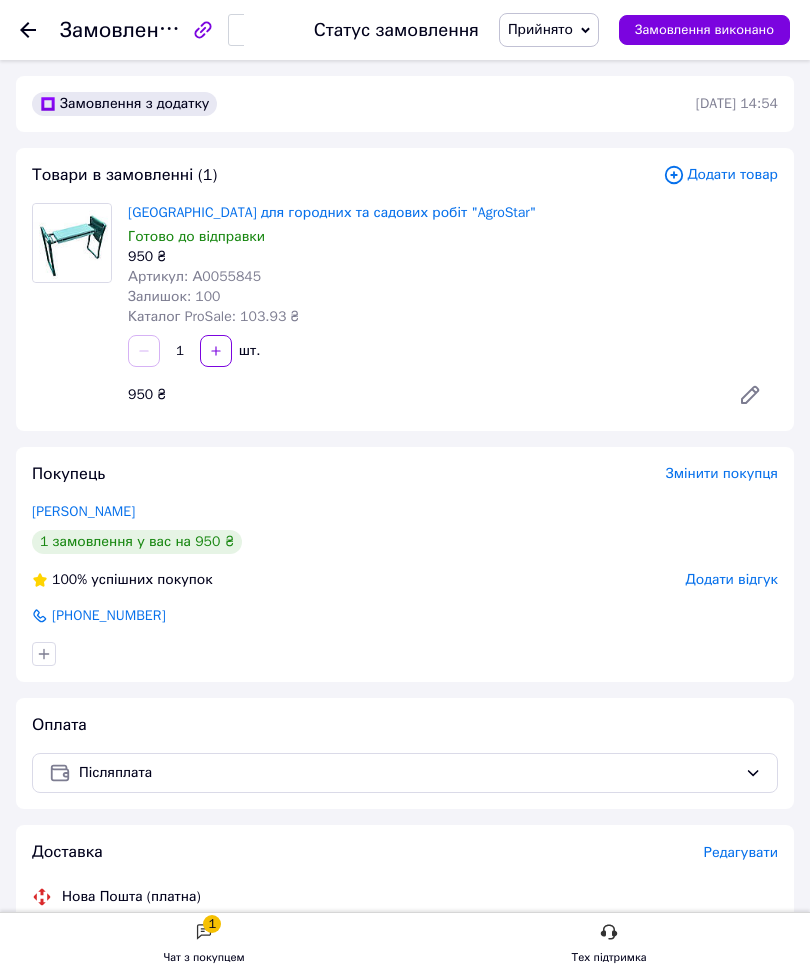 click 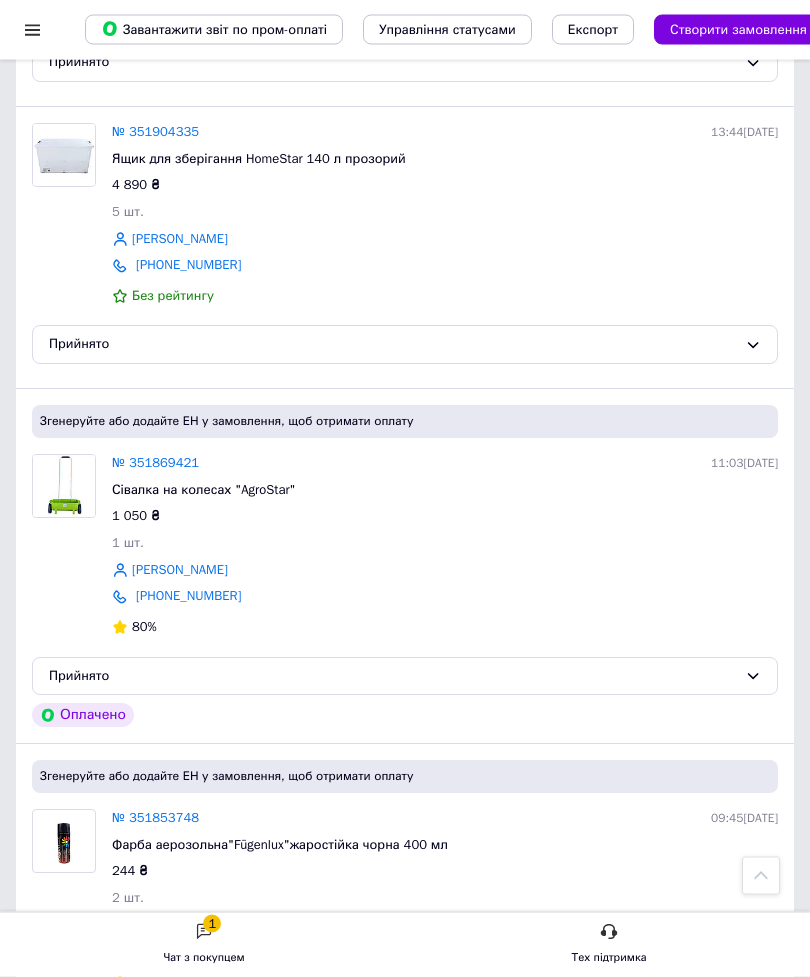 click on "№ 351869421" at bounding box center (155, 463) 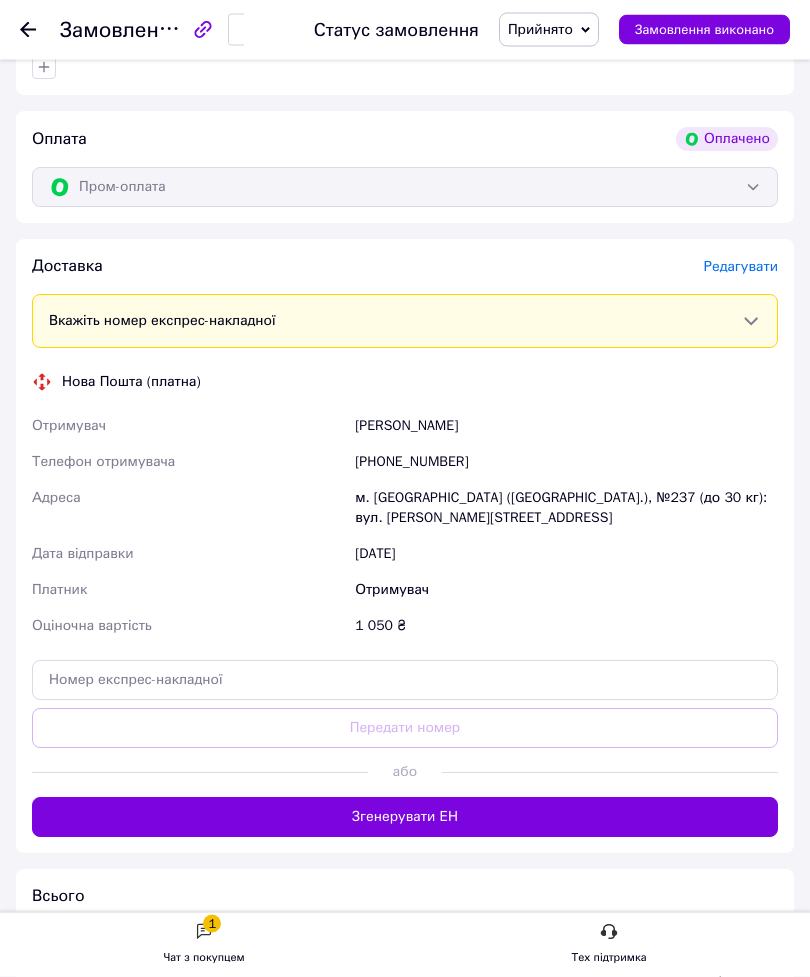 scroll, scrollTop: 651, scrollLeft: 0, axis: vertical 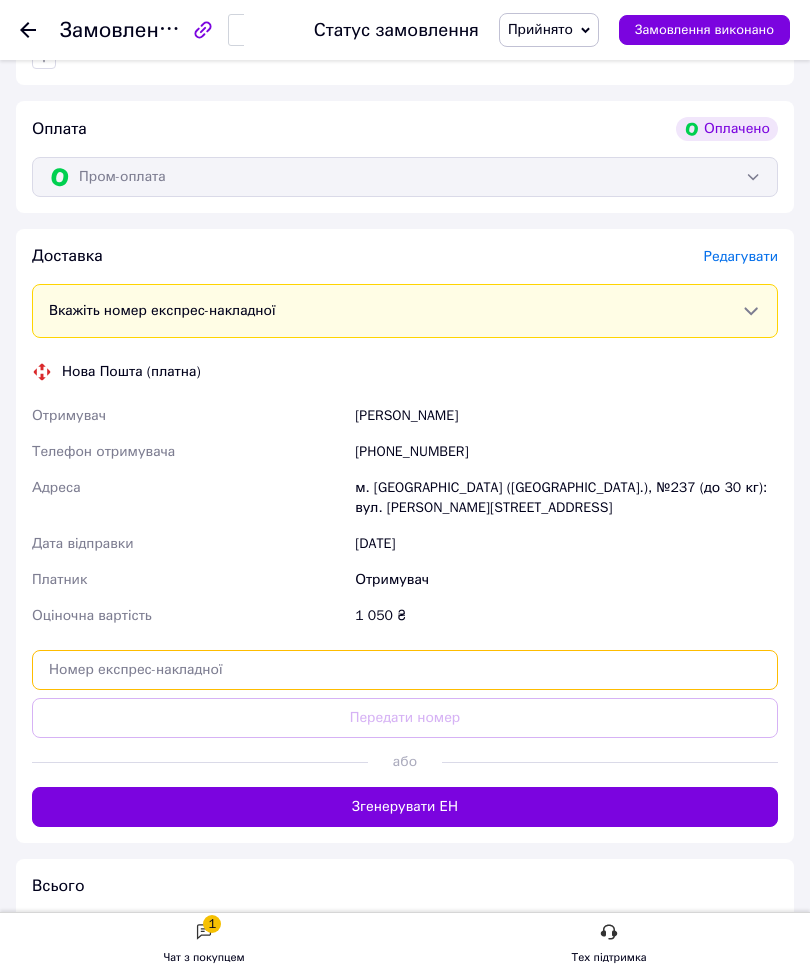 click at bounding box center [405, 670] 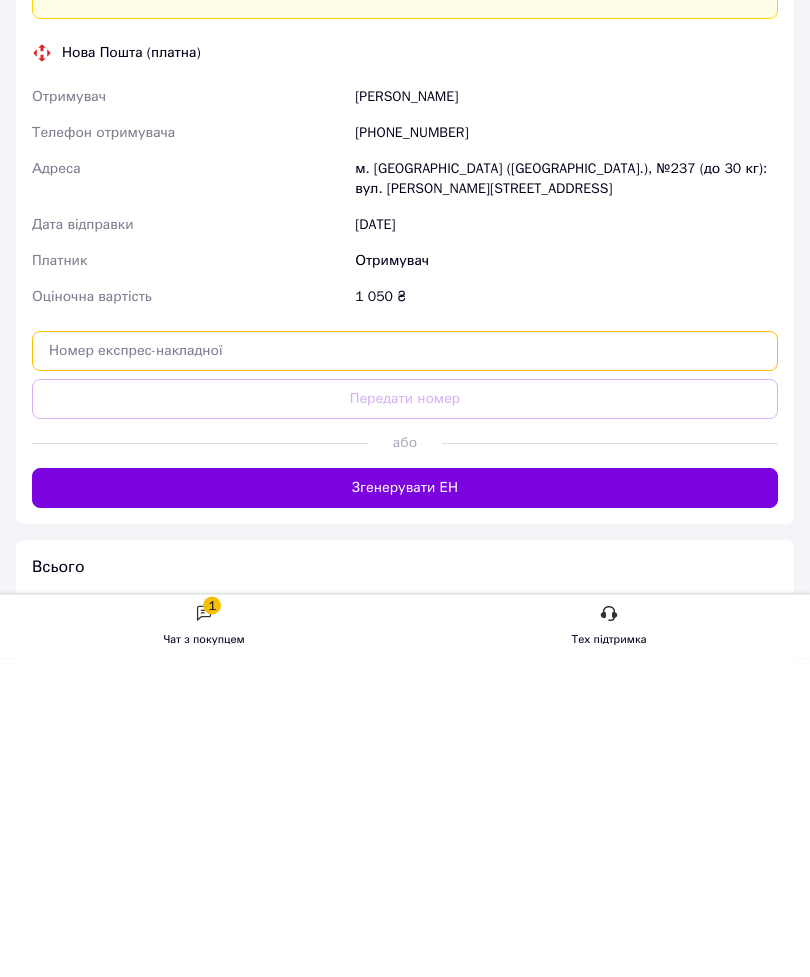 click at bounding box center (405, 670) 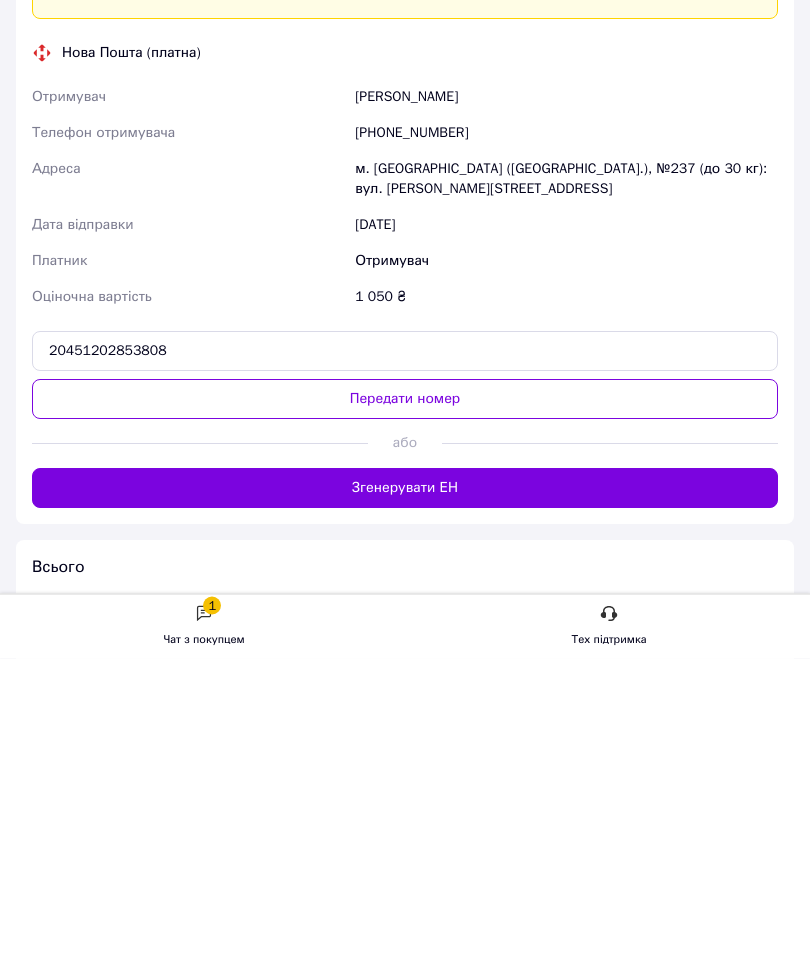 click on "Передати номер" at bounding box center (405, 718) 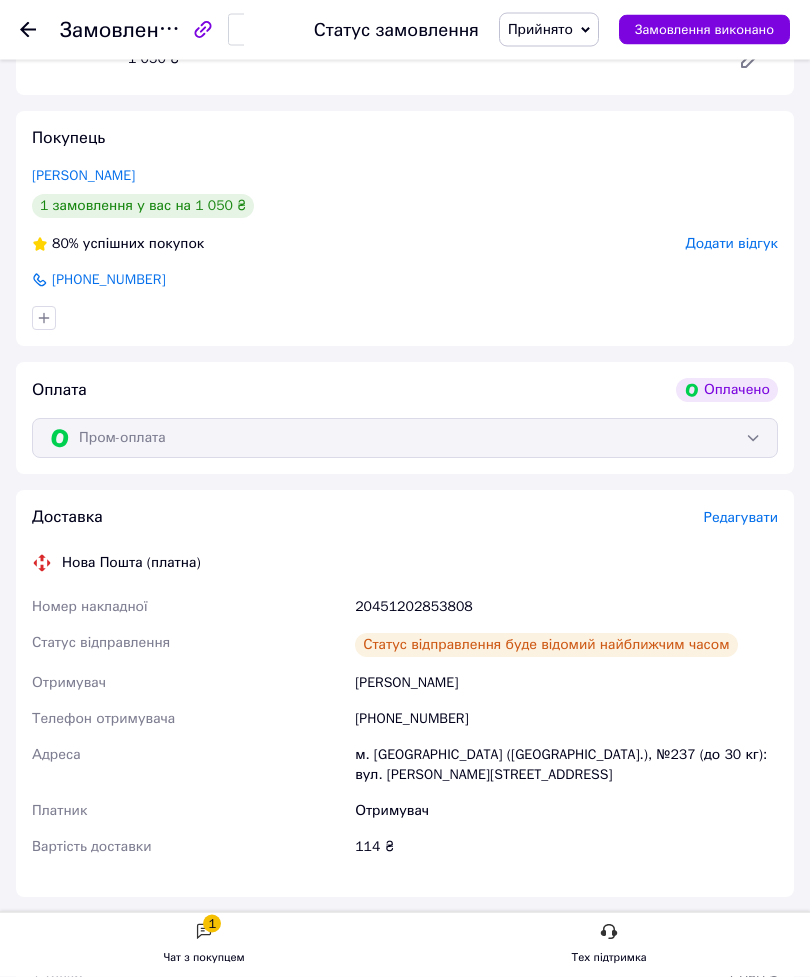 scroll, scrollTop: 361, scrollLeft: 0, axis: vertical 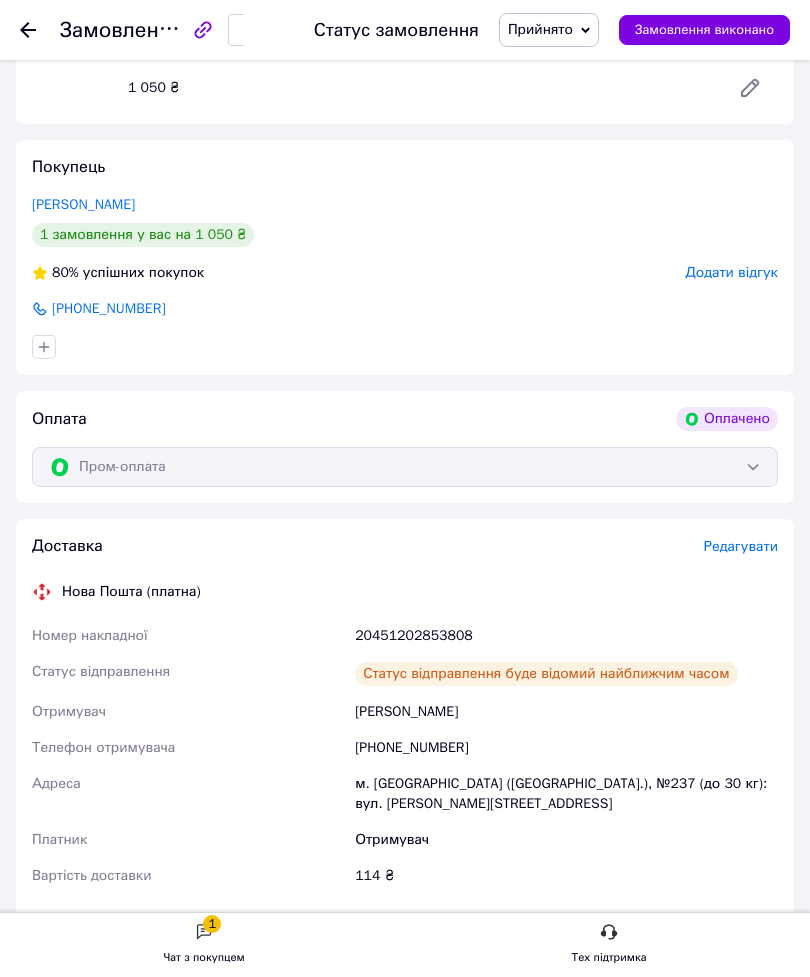 click 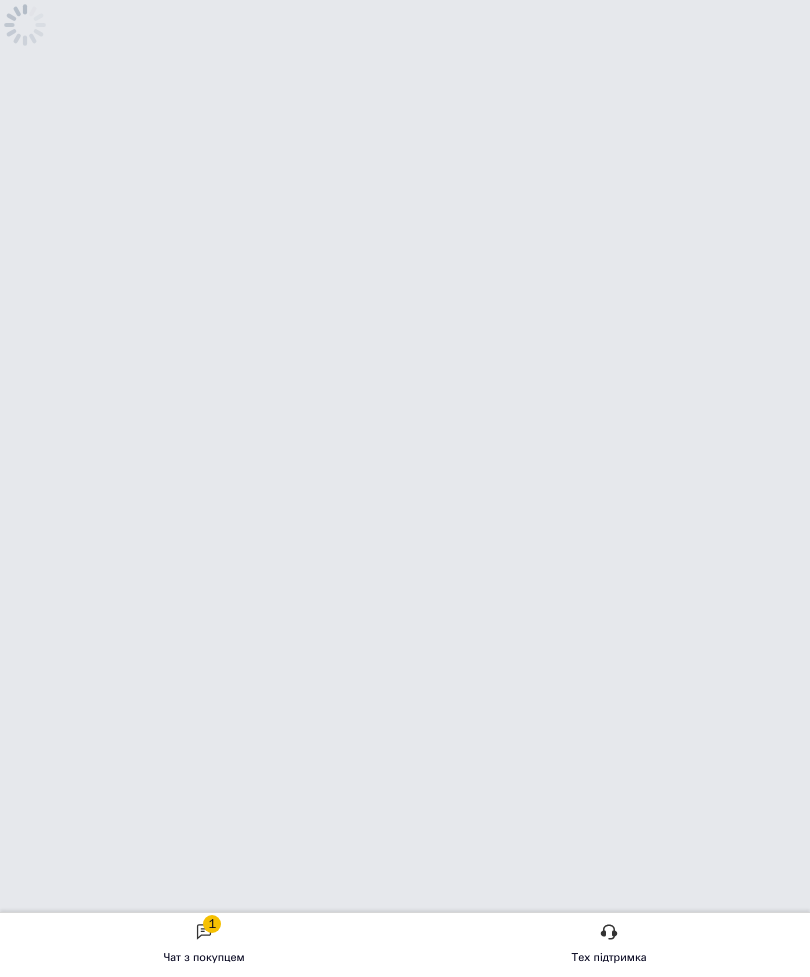 scroll, scrollTop: 0, scrollLeft: 0, axis: both 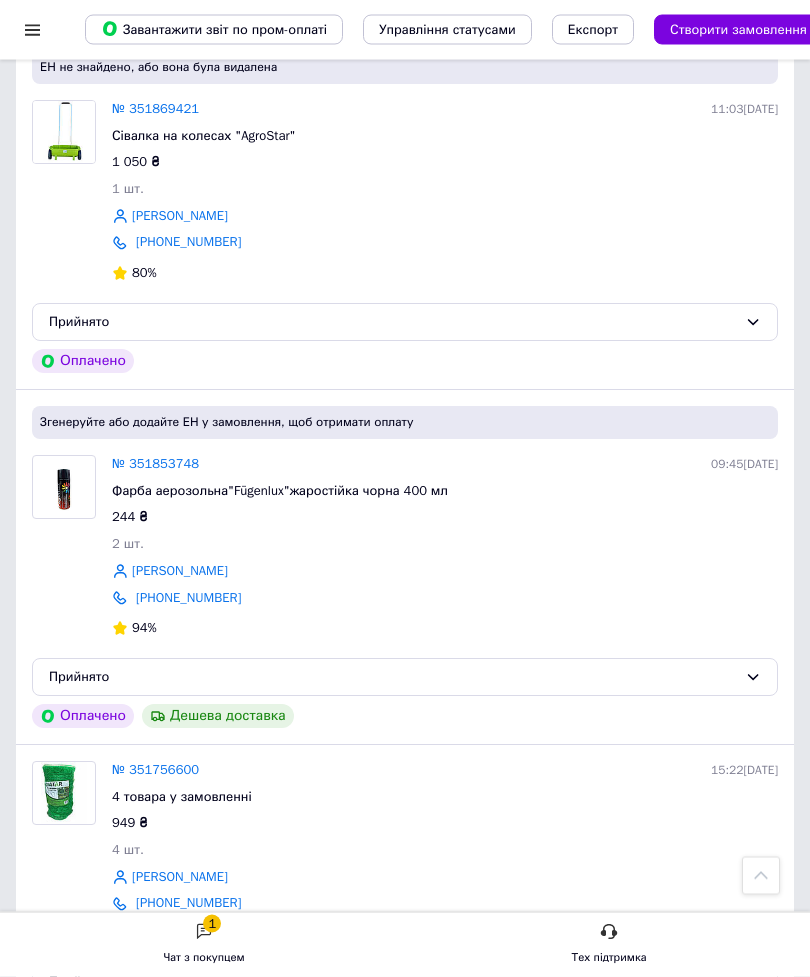 click on "№ 351853748" at bounding box center (155, 464) 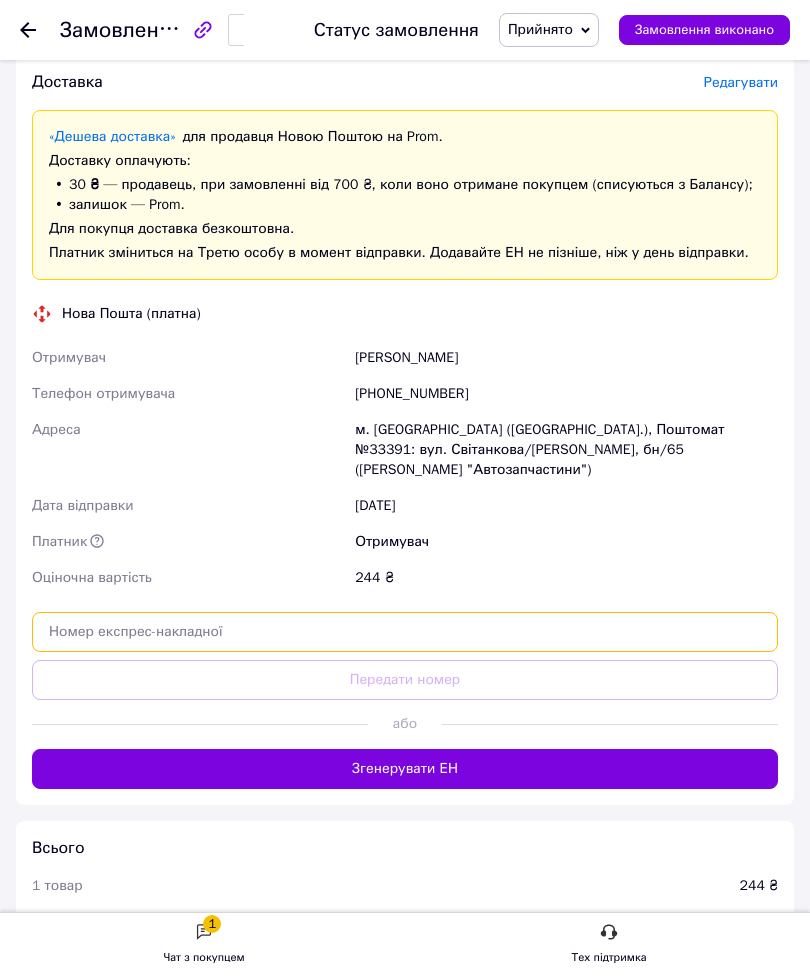 click at bounding box center [405, 632] 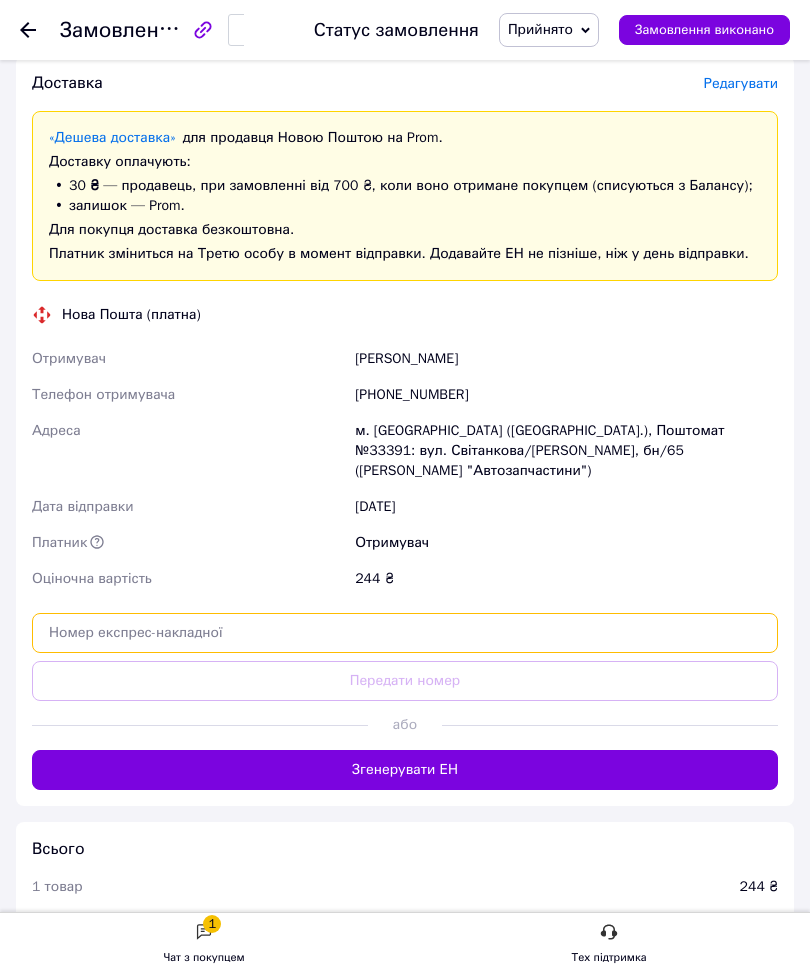 click at bounding box center (405, 633) 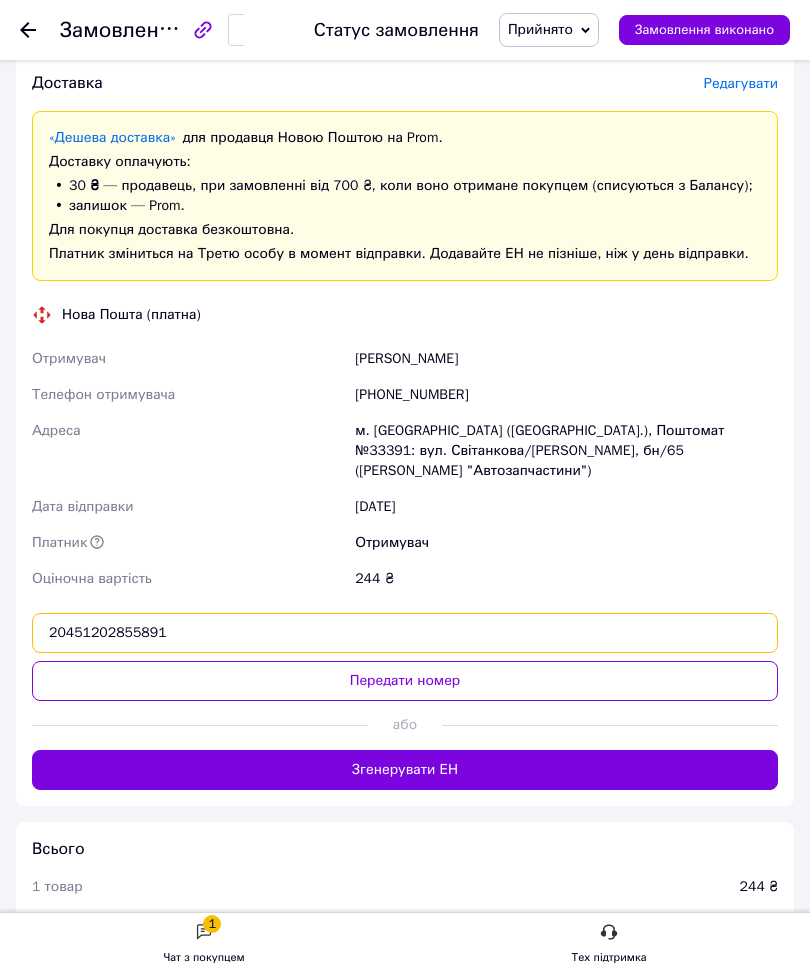 type on "20451202855891" 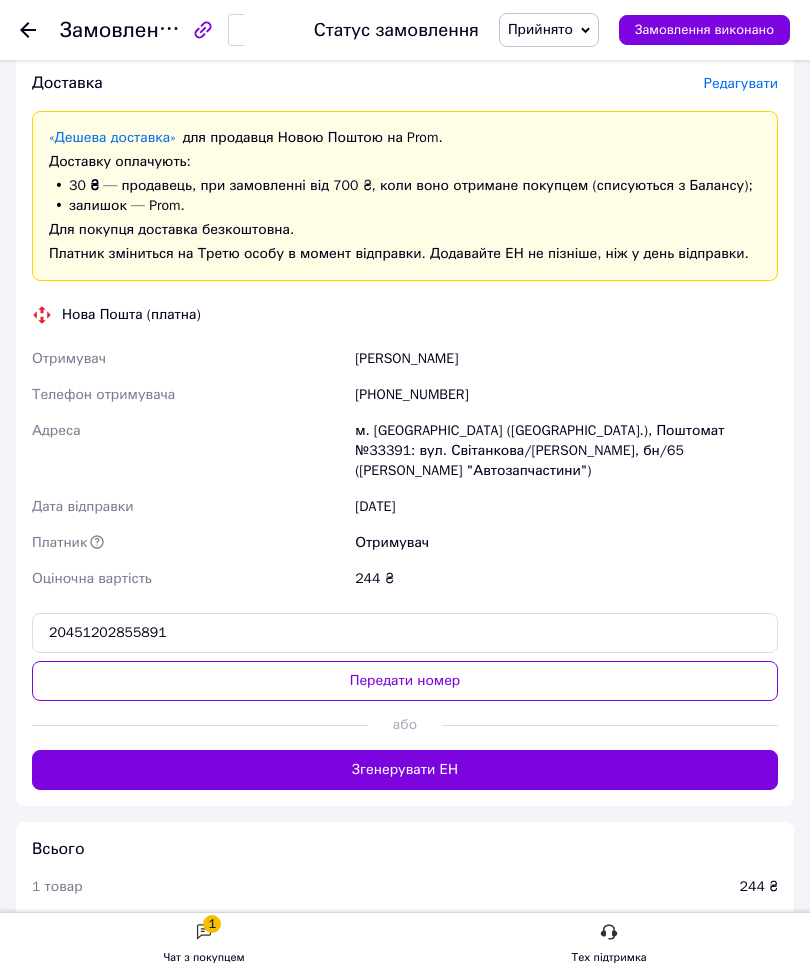 click on "Передати номер" at bounding box center (405, 681) 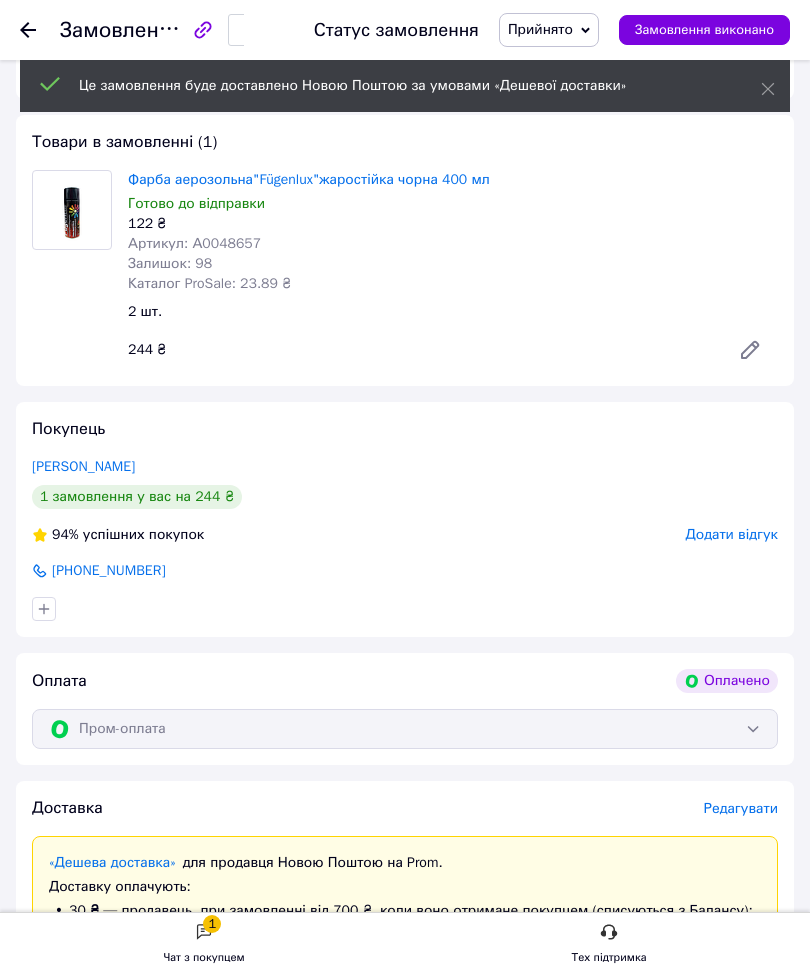 scroll, scrollTop: 0, scrollLeft: 0, axis: both 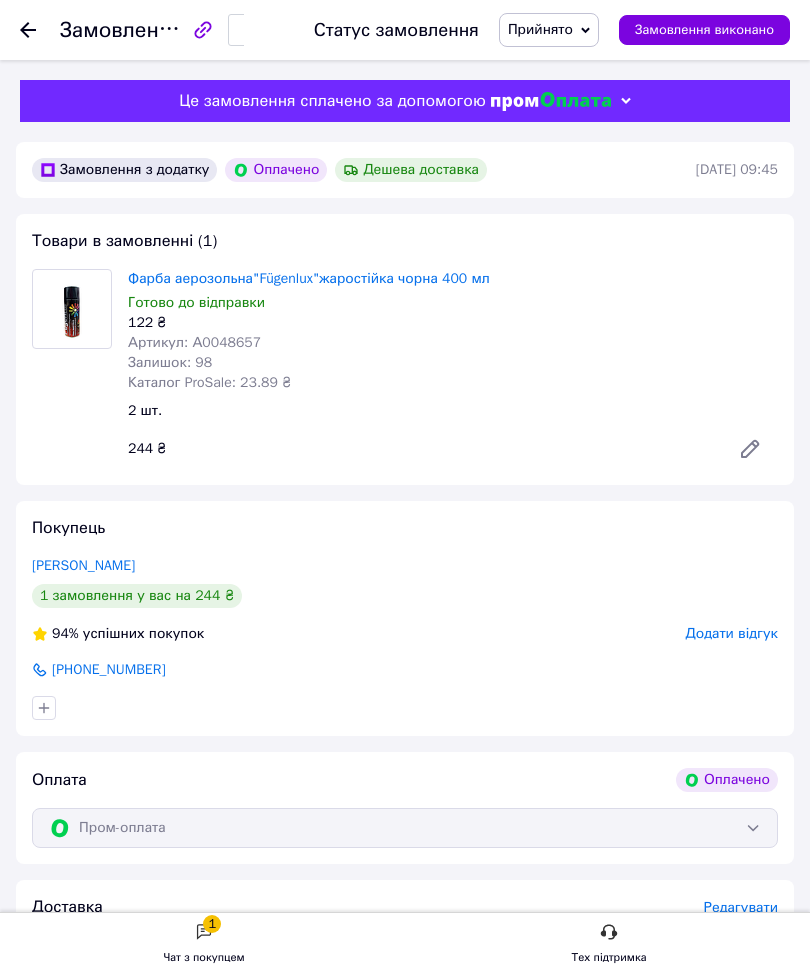 click 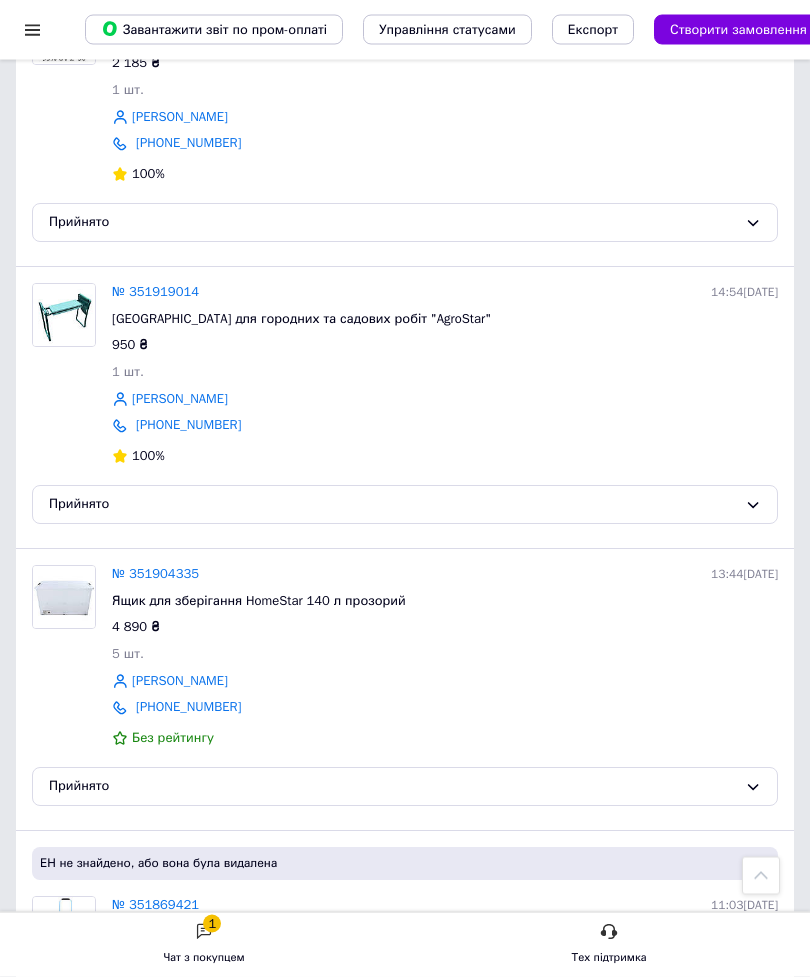 scroll, scrollTop: 2371, scrollLeft: 0, axis: vertical 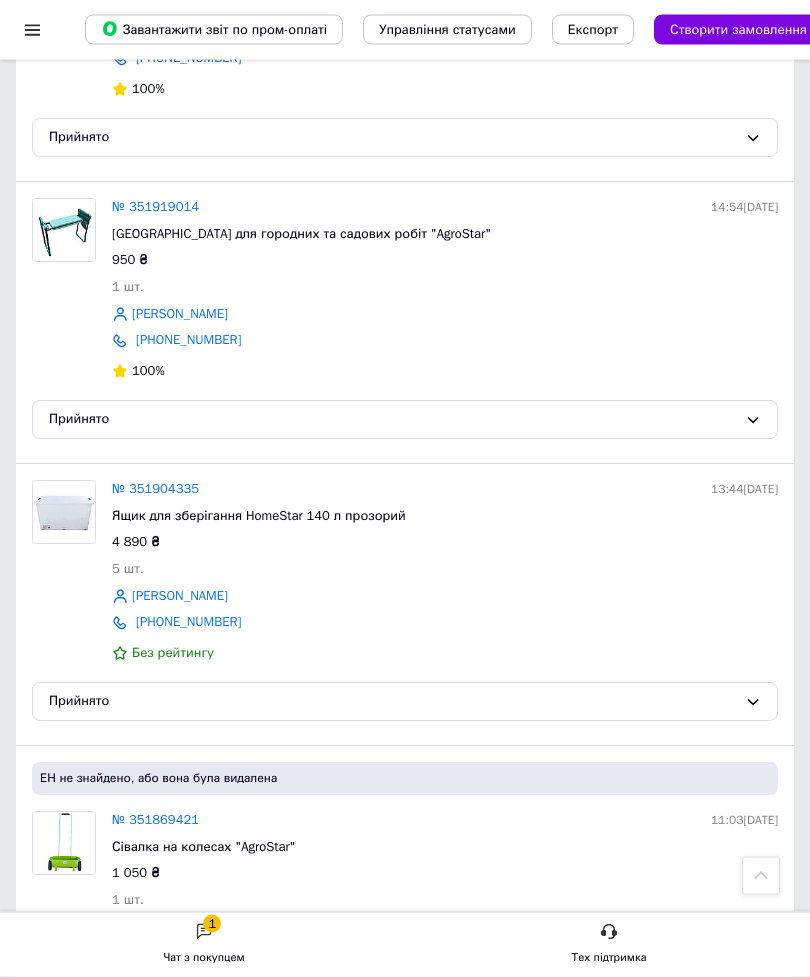 click on "№ 351904335" at bounding box center [155, 489] 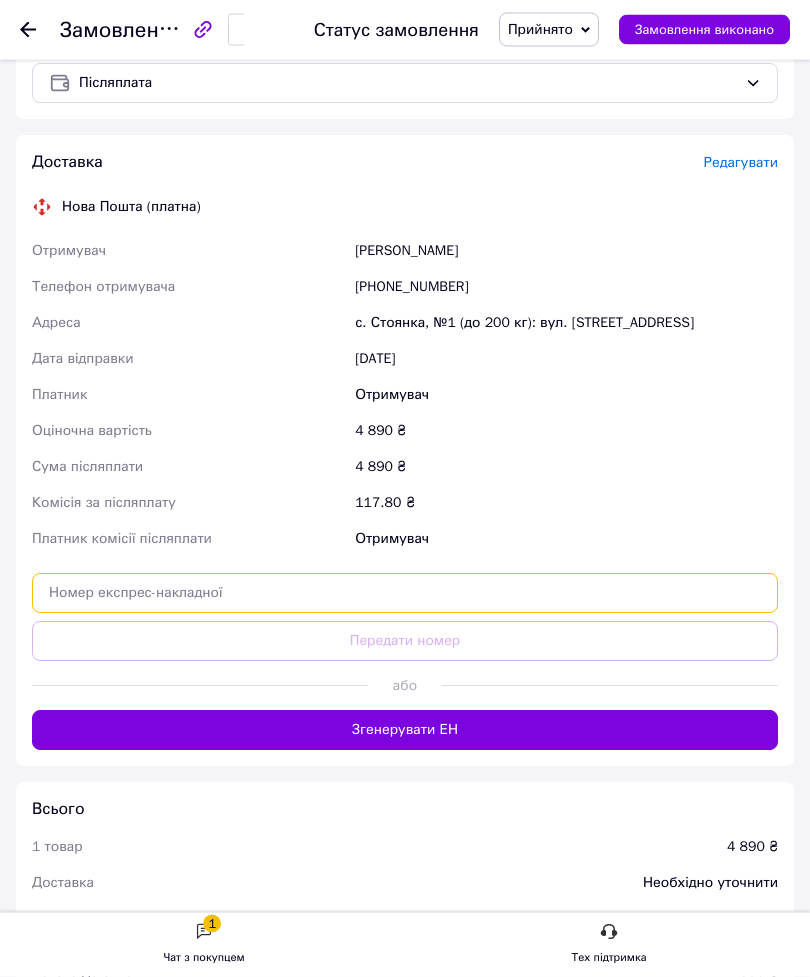 click at bounding box center (405, 594) 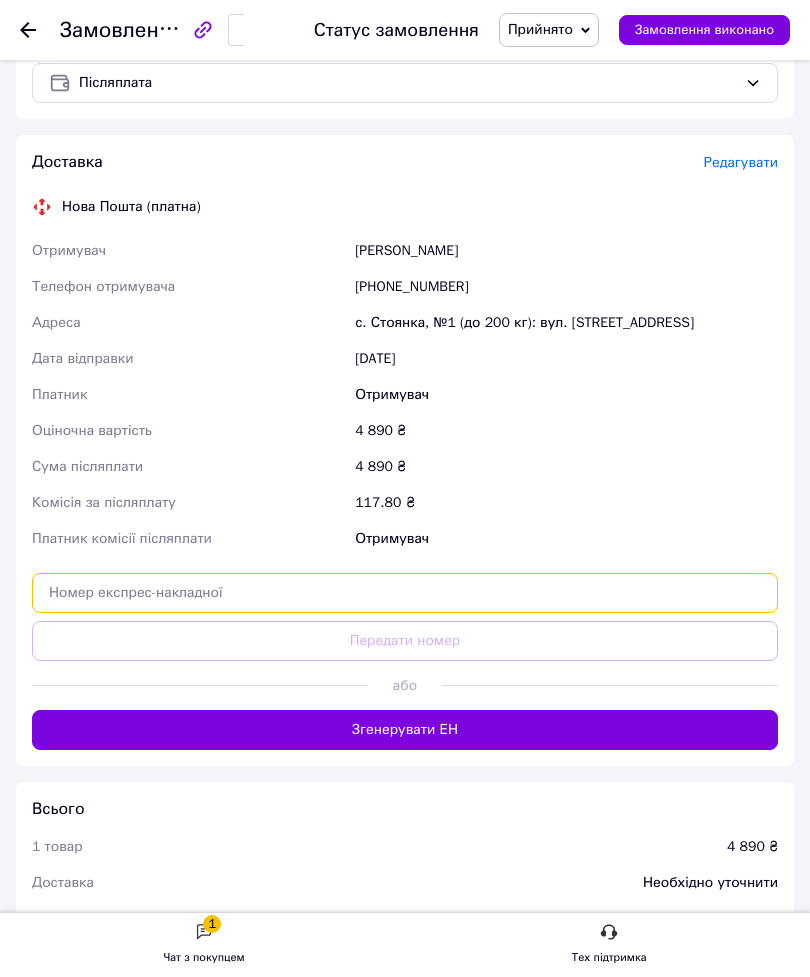 scroll, scrollTop: 689, scrollLeft: 0, axis: vertical 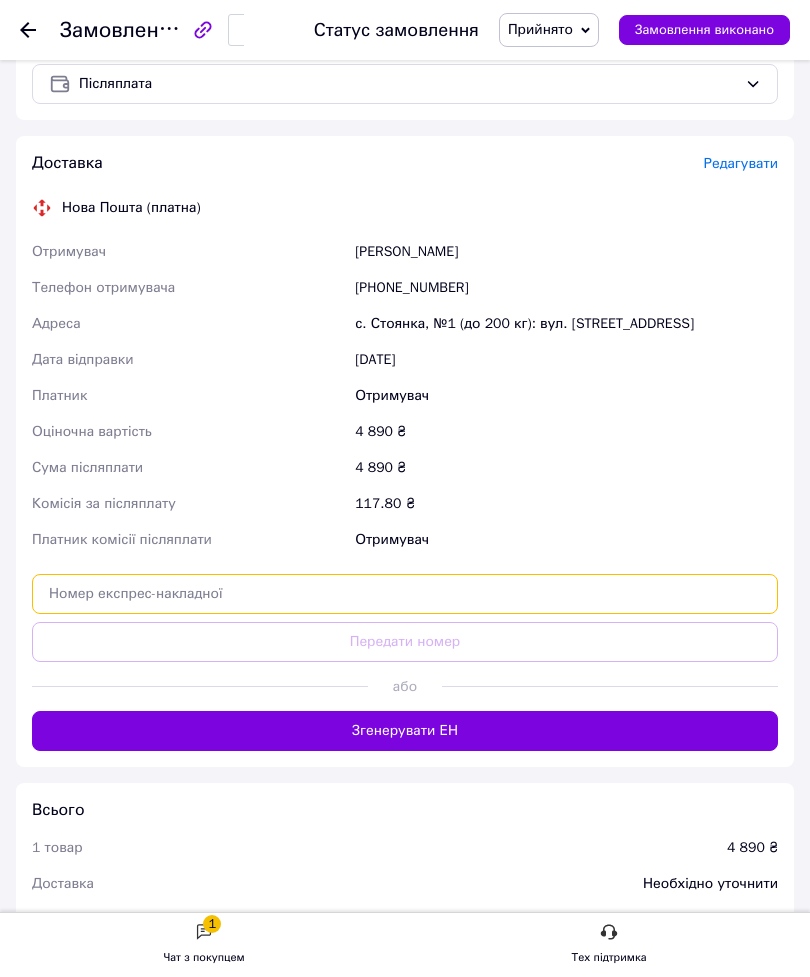 click at bounding box center (405, 594) 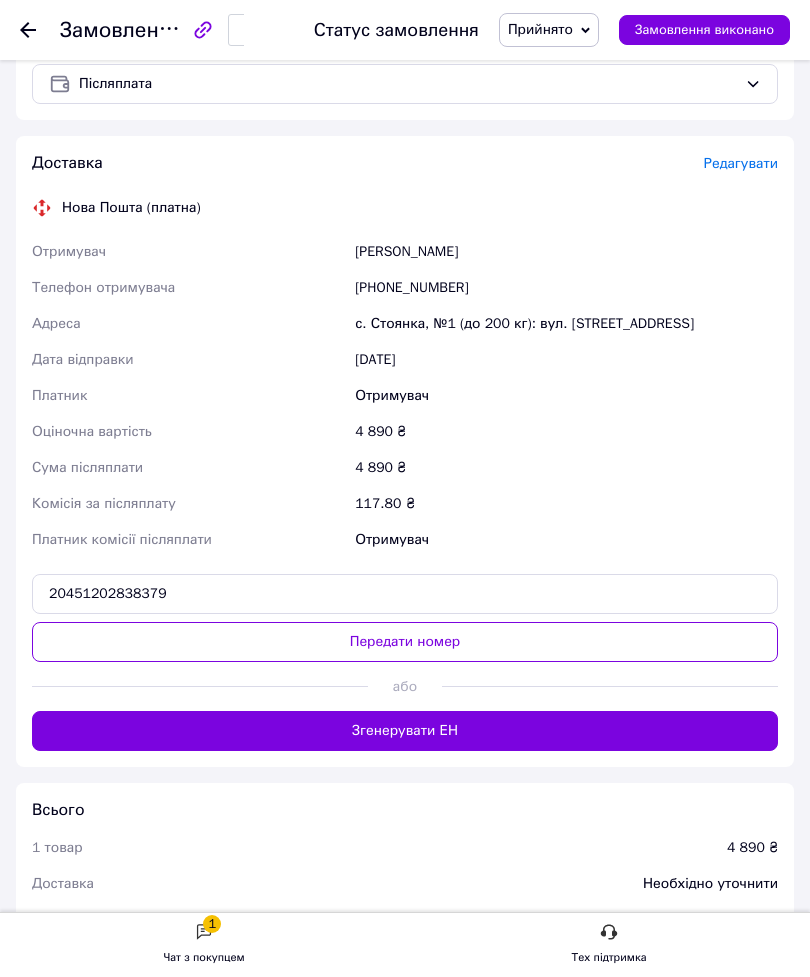 click on "Передати номер" at bounding box center (405, 642) 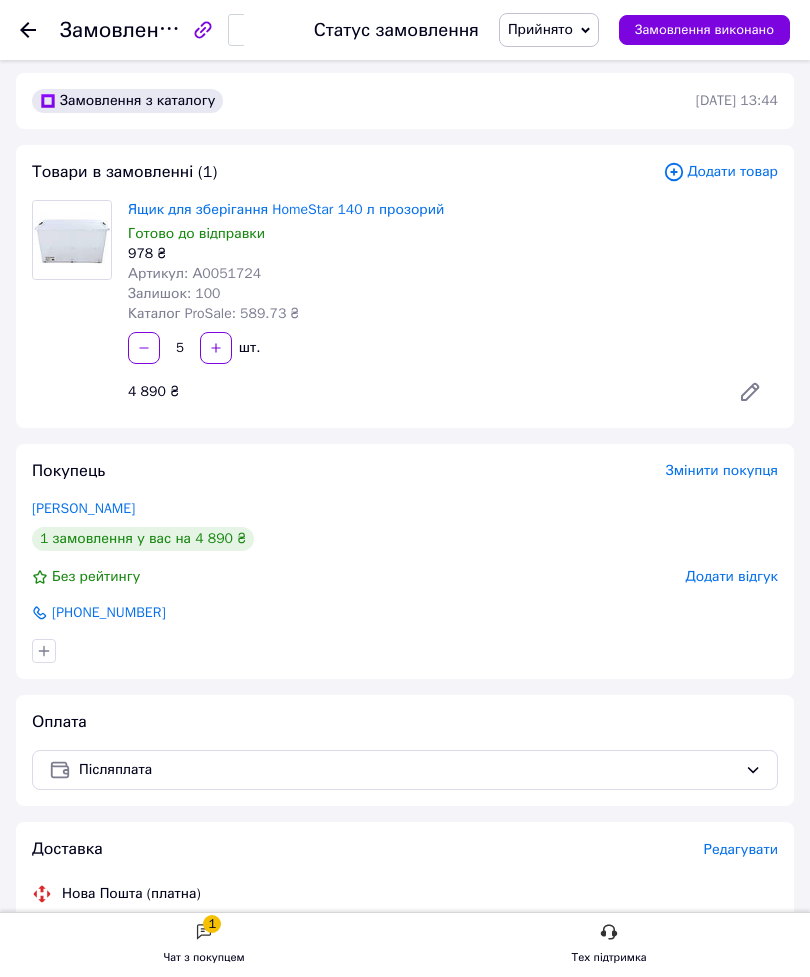 scroll, scrollTop: 0, scrollLeft: 0, axis: both 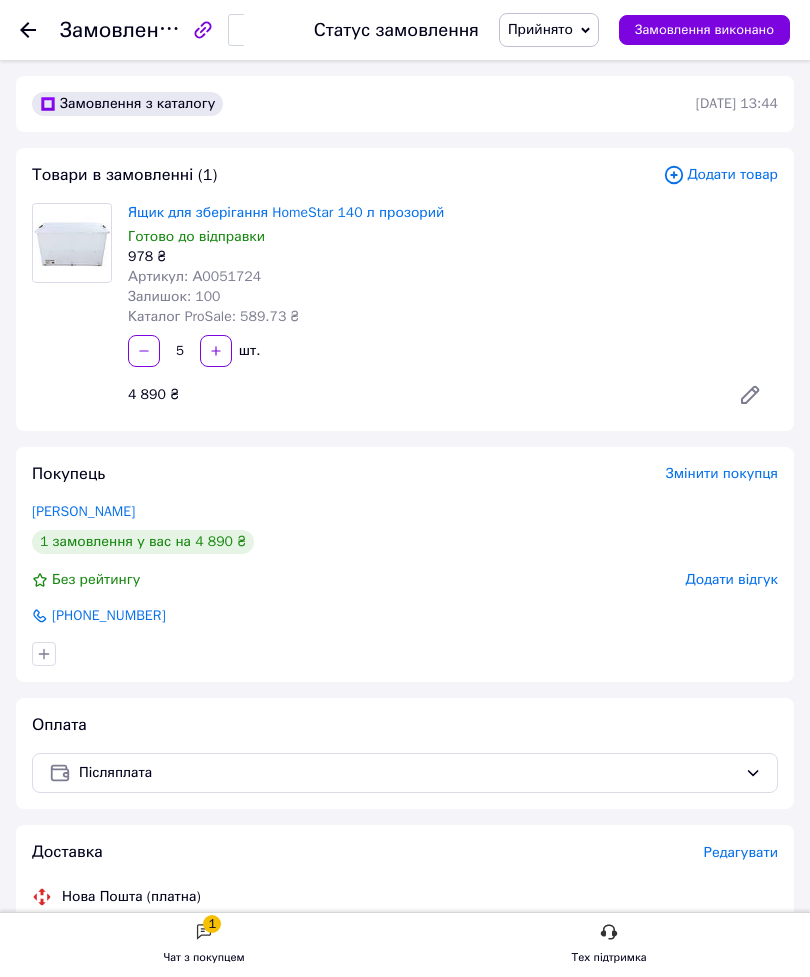 click 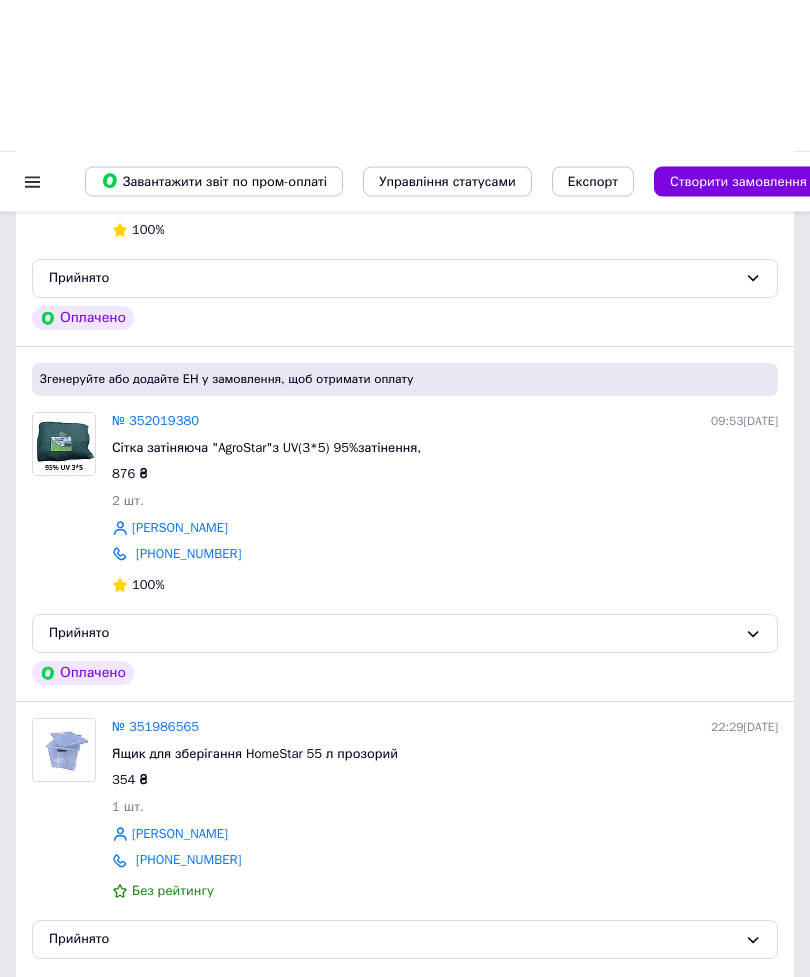 scroll, scrollTop: 1007, scrollLeft: 0, axis: vertical 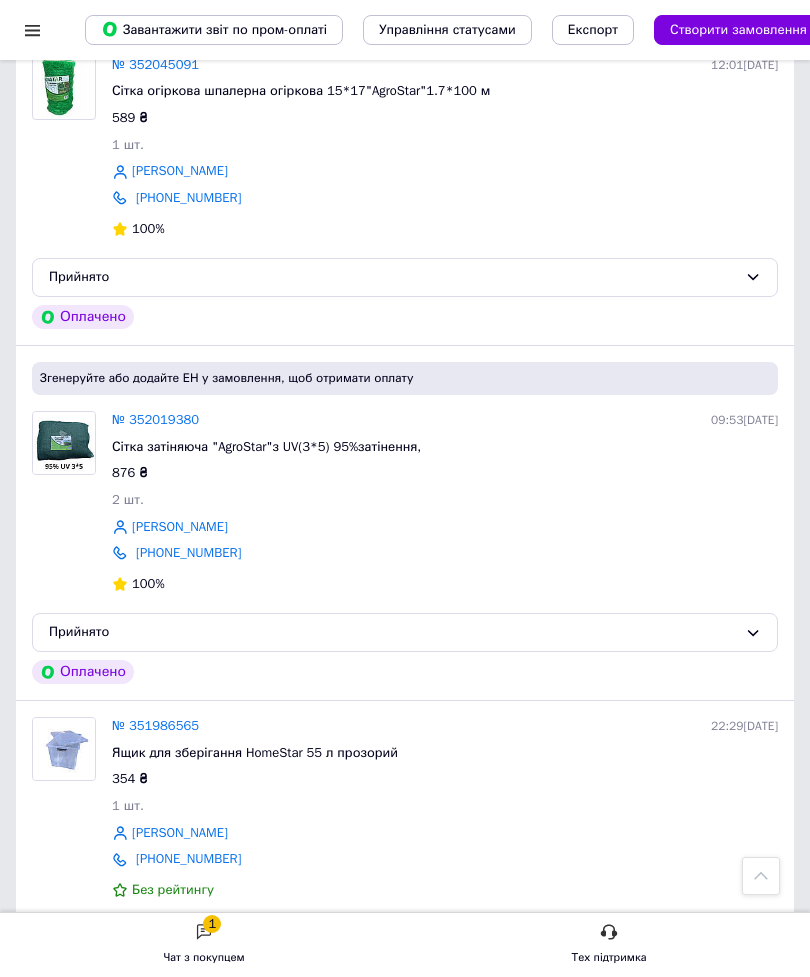 click on "№ 352019380" at bounding box center (155, 419) 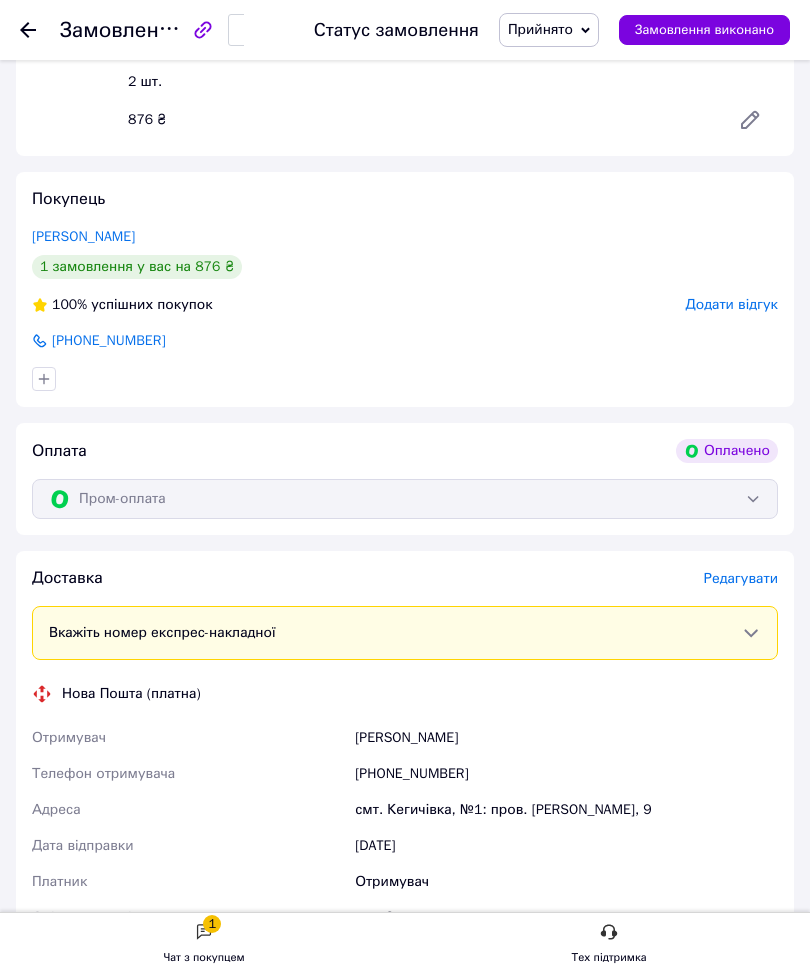 scroll, scrollTop: 679, scrollLeft: 0, axis: vertical 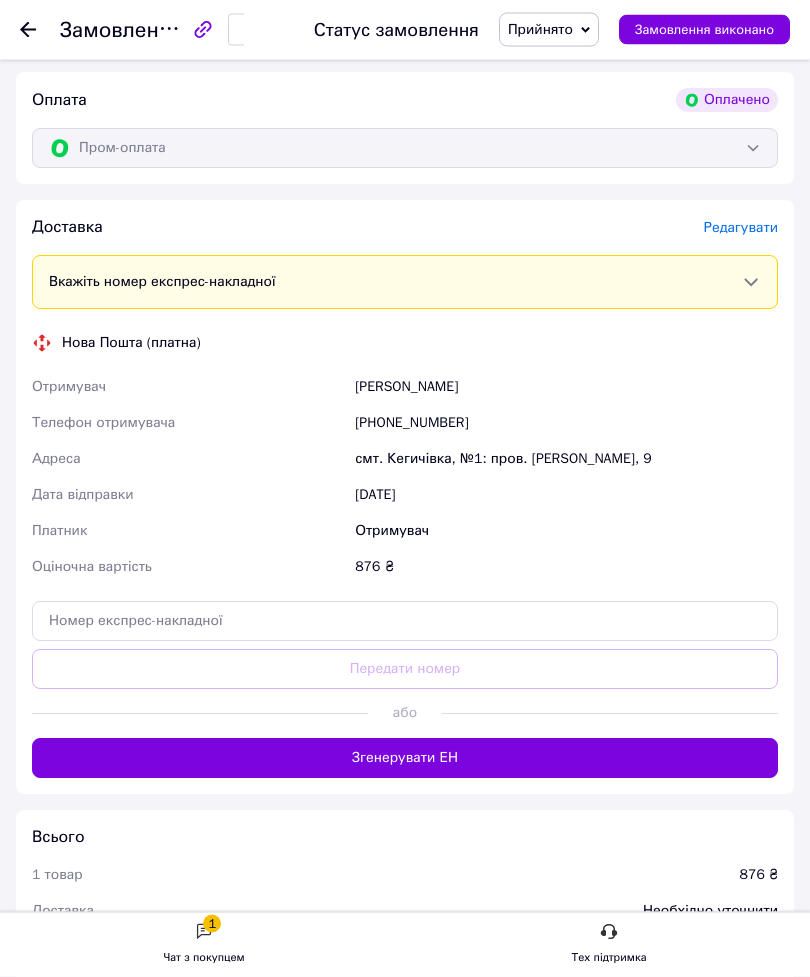 click on "[PHONE_NUMBER]" at bounding box center [566, 424] 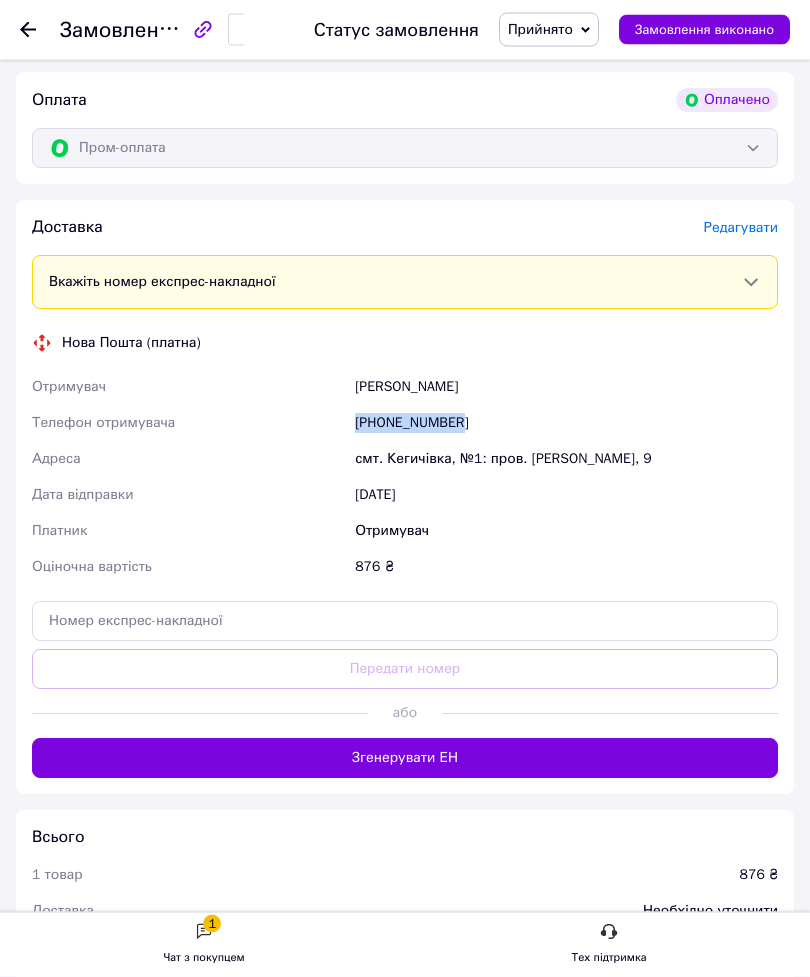 copy on "Телефон отримувача [PHONE_NUMBER]" 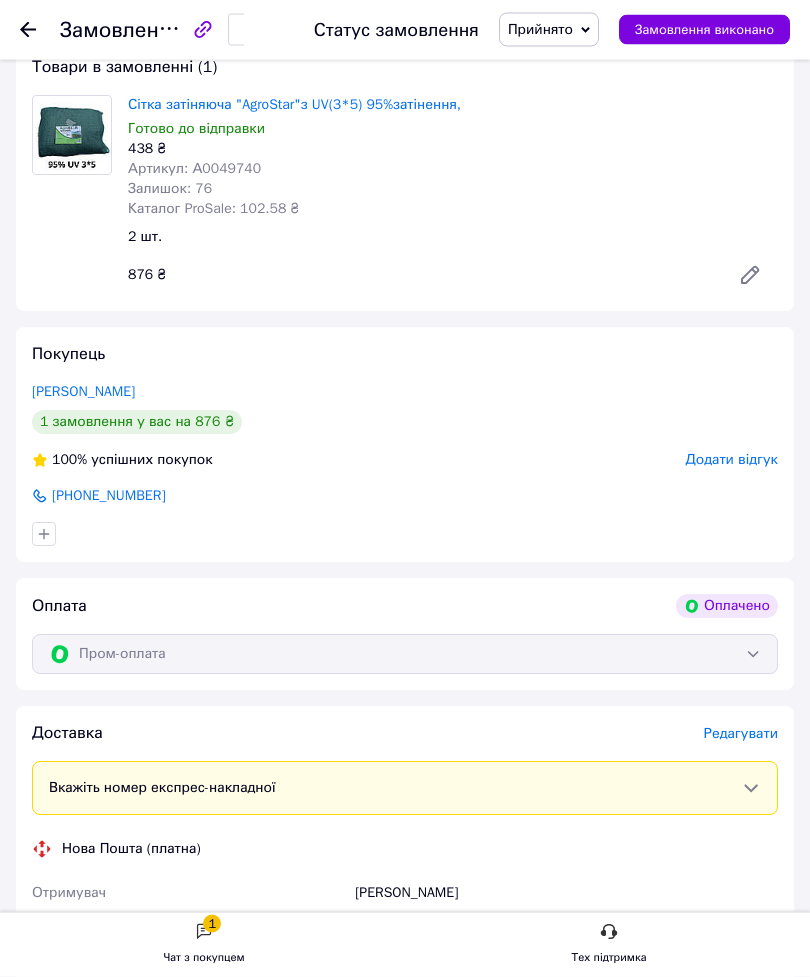 scroll, scrollTop: 0, scrollLeft: 0, axis: both 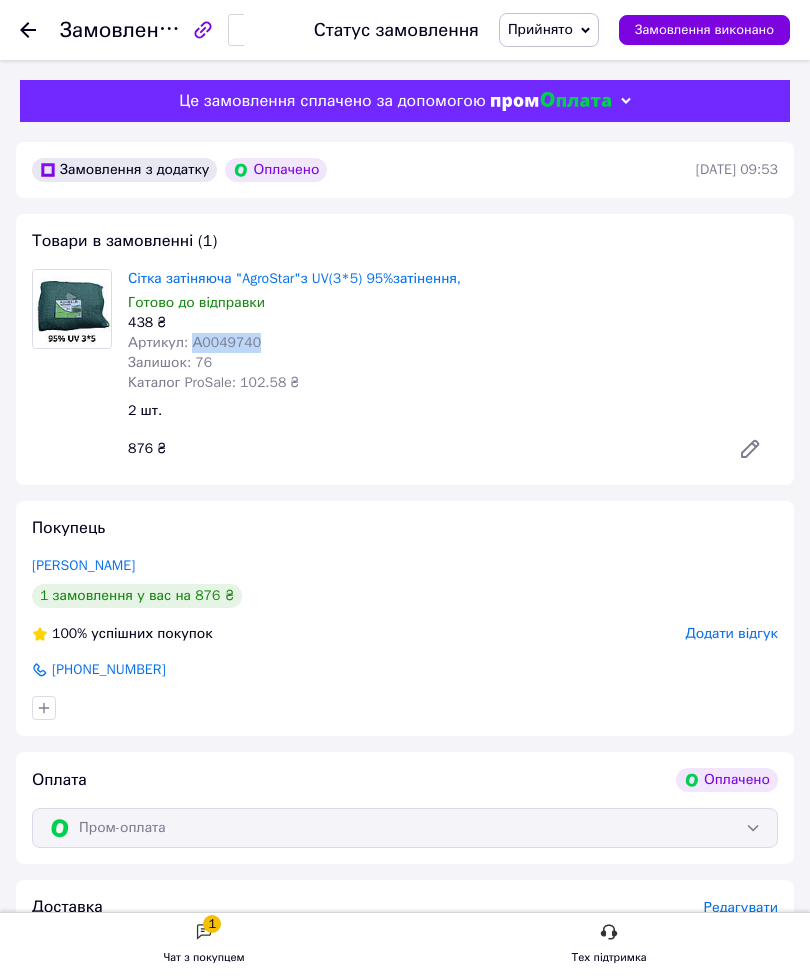 copy on "А0049740" 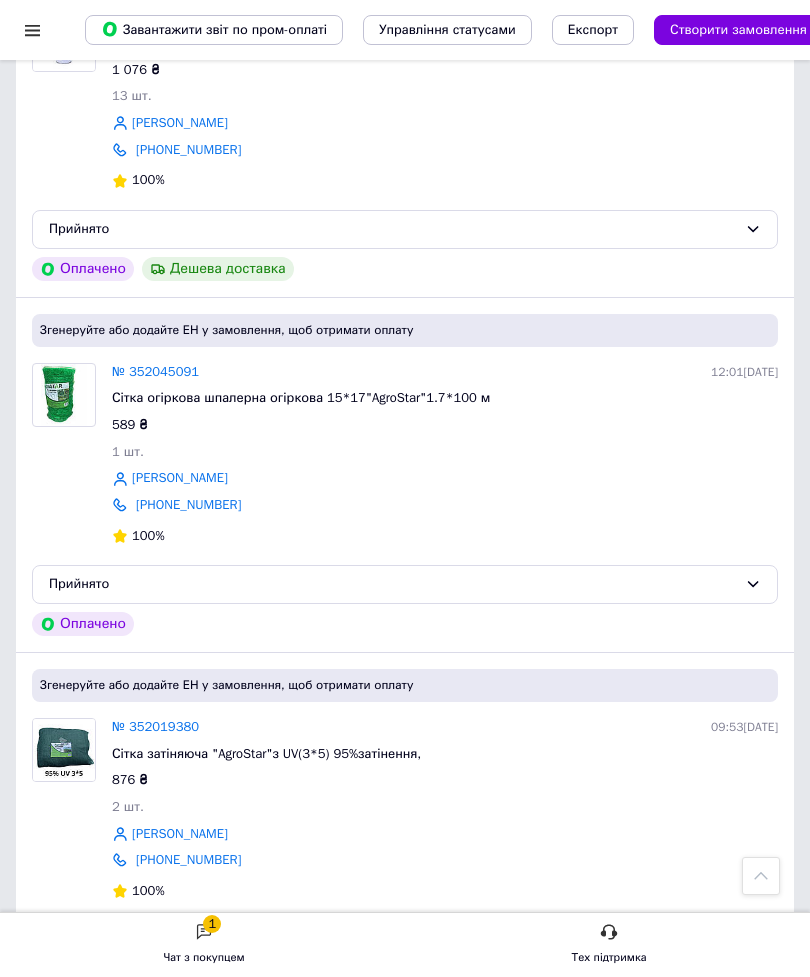 click on "№ 352045091" at bounding box center (155, 371) 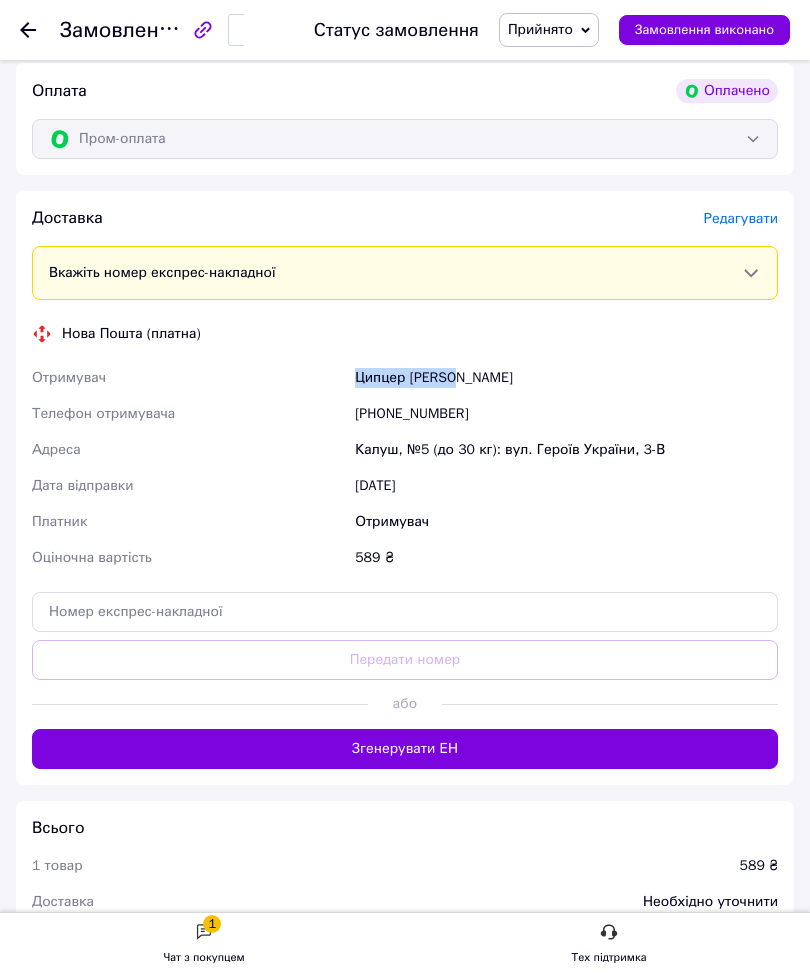 scroll, scrollTop: 710, scrollLeft: 0, axis: vertical 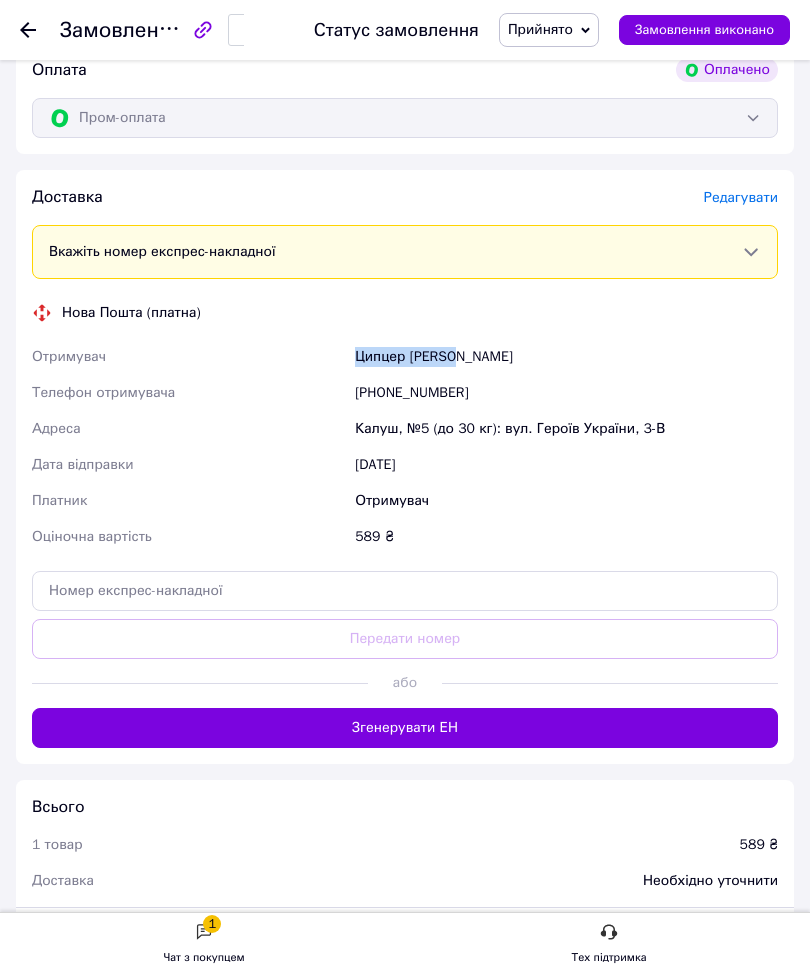 click on "[PHONE_NUMBER]" at bounding box center (566, 393) 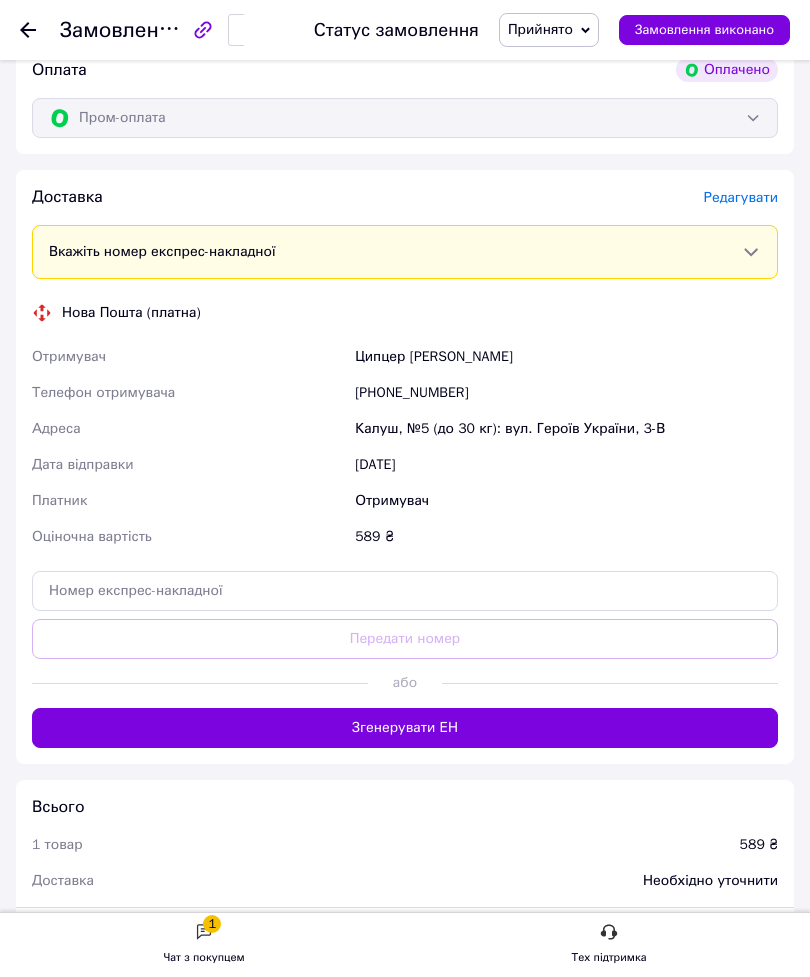 click on "[PHONE_NUMBER]" at bounding box center [566, 393] 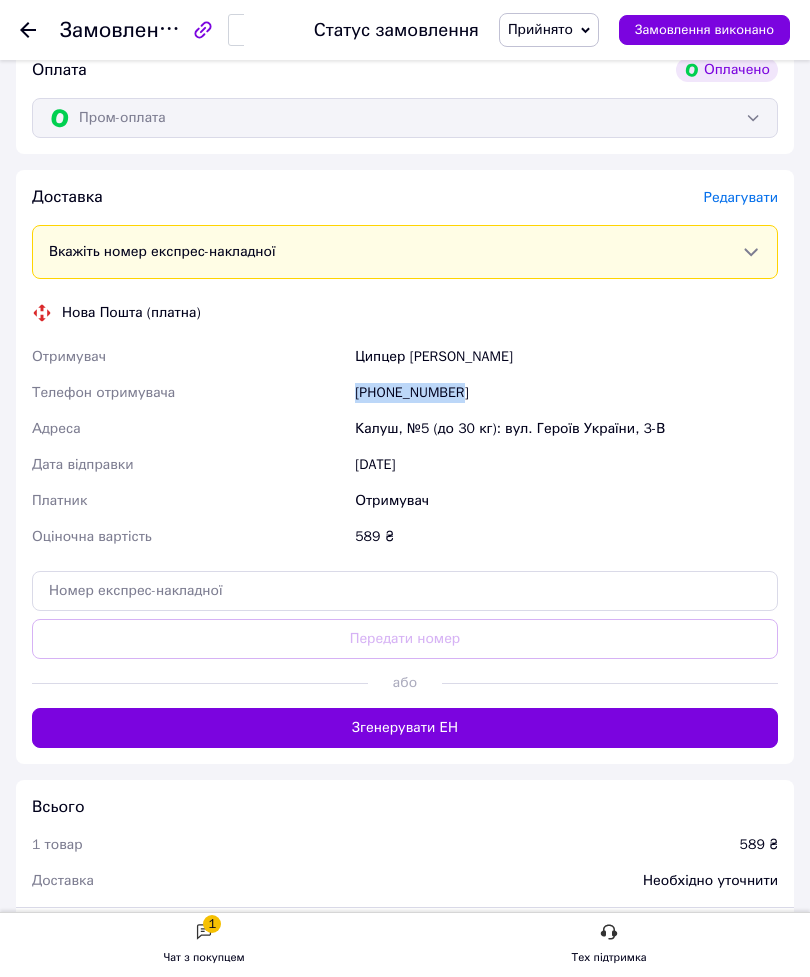 copy on "Телефон отримувача [PHONE_NUMBER]" 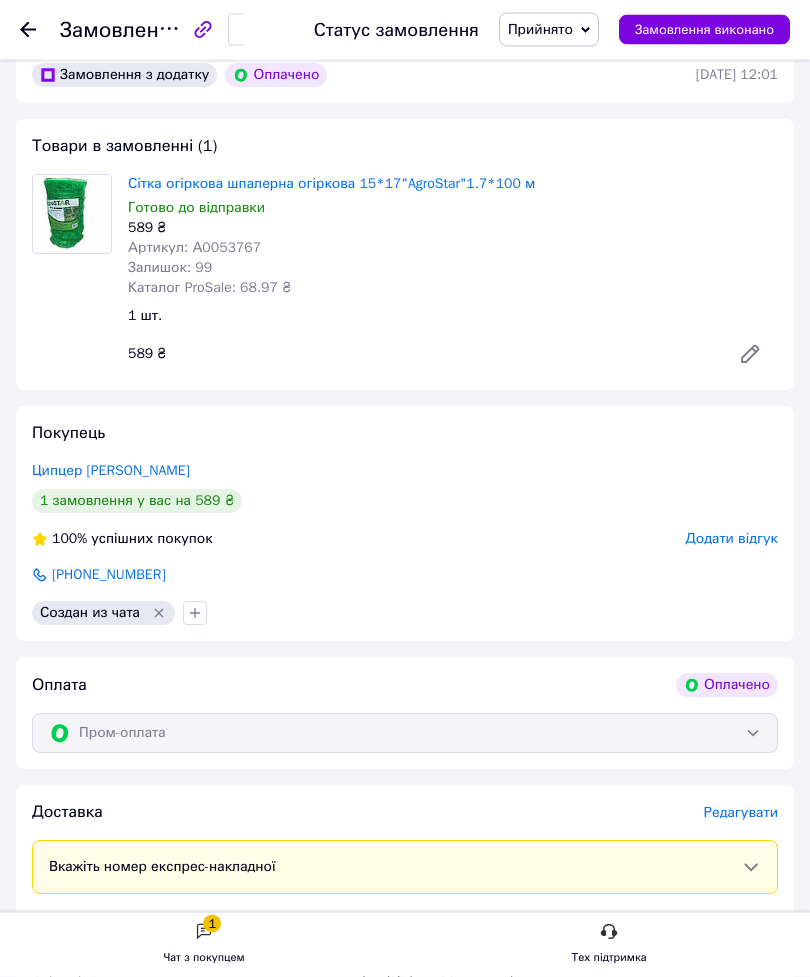 scroll, scrollTop: 75, scrollLeft: 0, axis: vertical 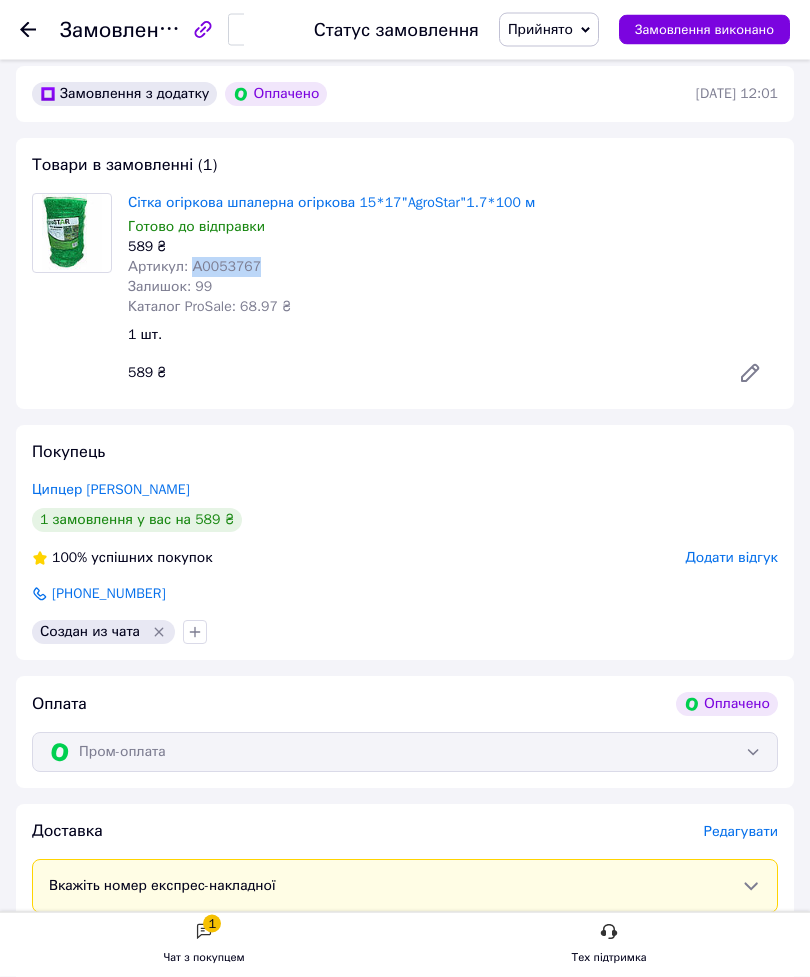 copy on "А0053767" 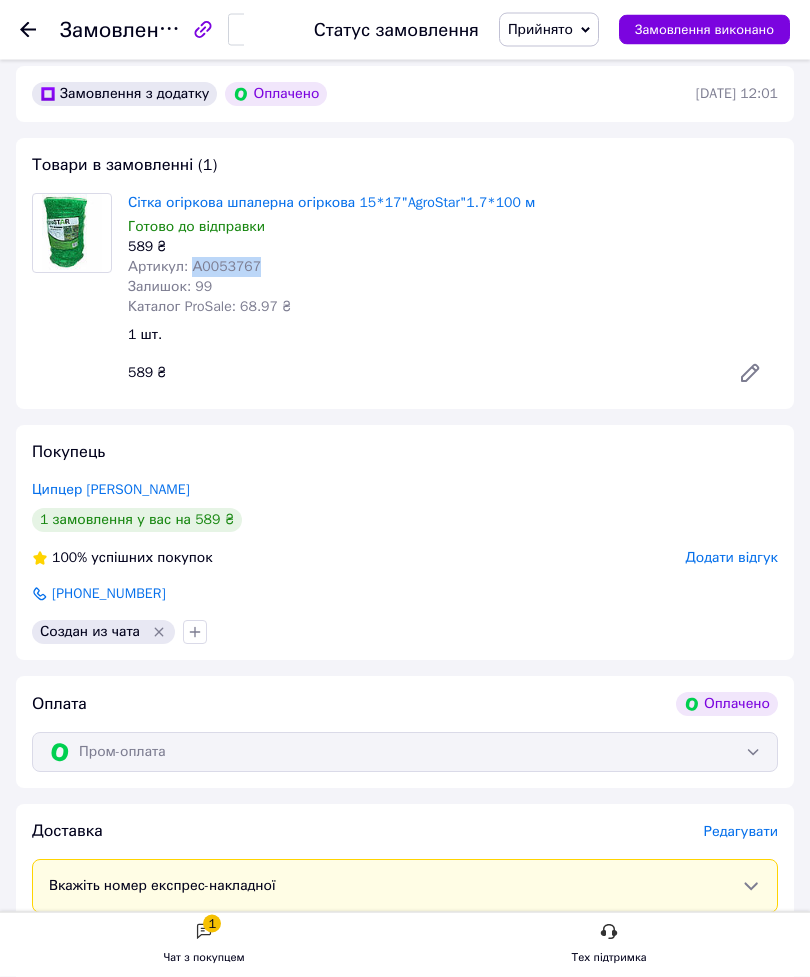 scroll, scrollTop: 76, scrollLeft: 0, axis: vertical 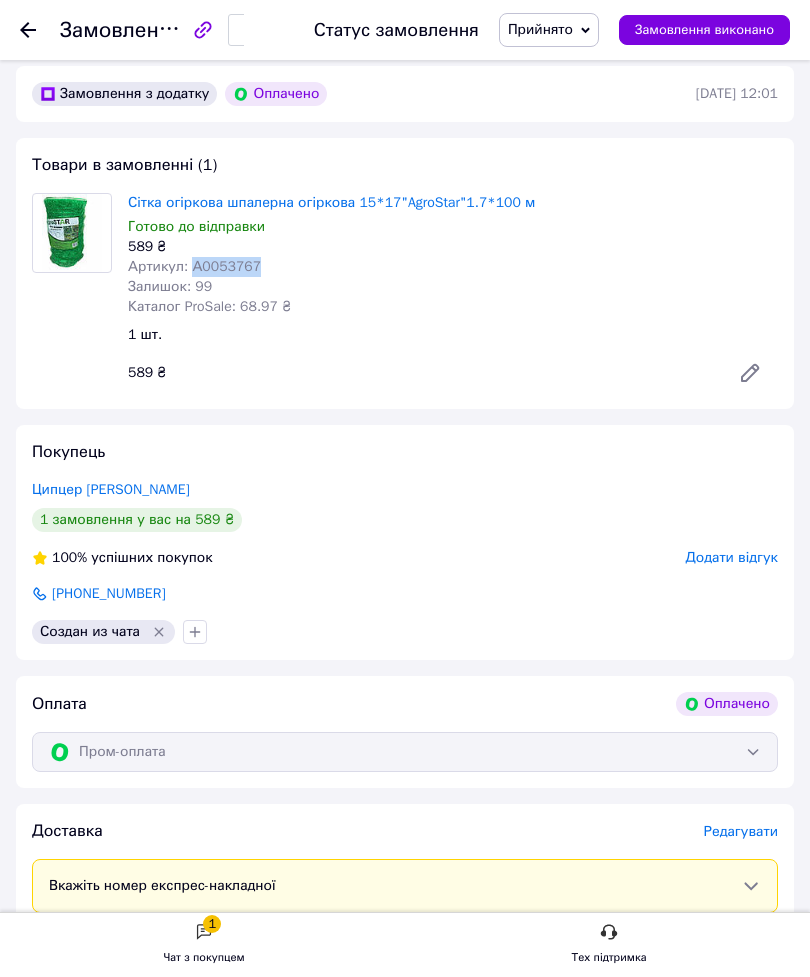 click 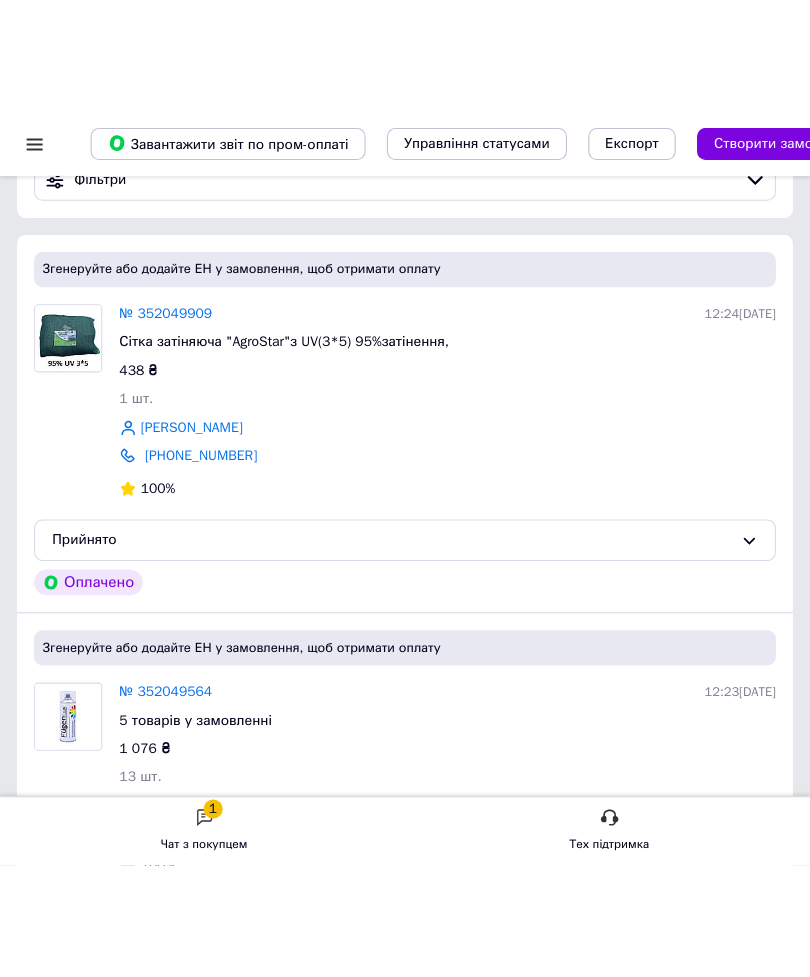 scroll, scrollTop: 38, scrollLeft: 0, axis: vertical 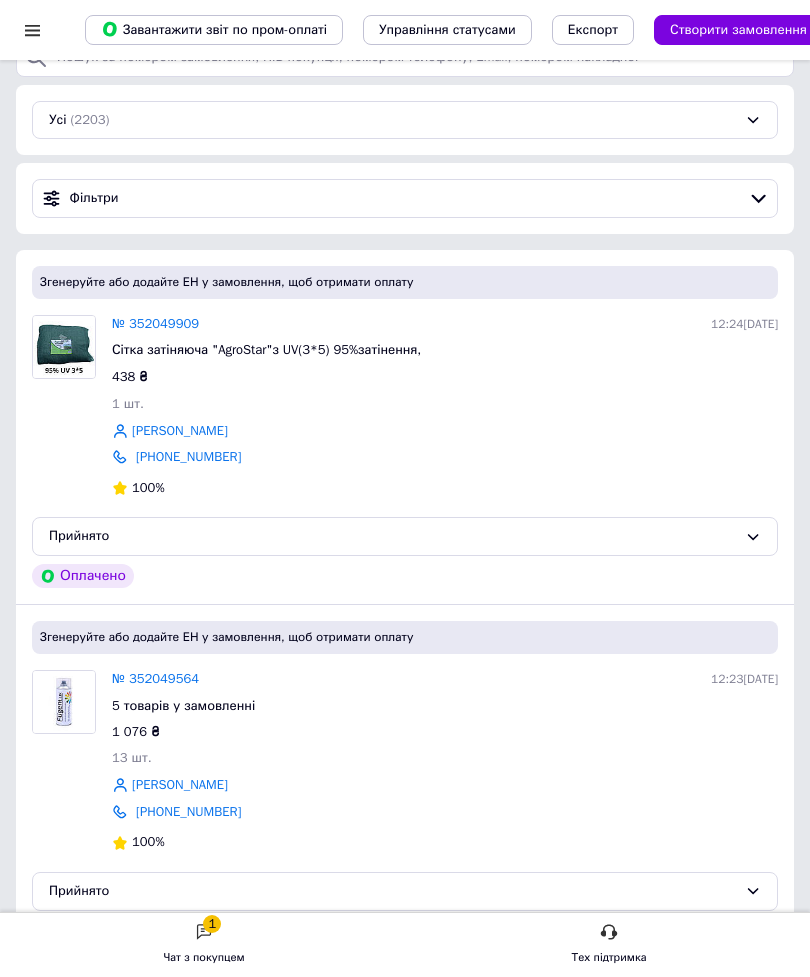 click on "№ 352049564" at bounding box center (155, 678) 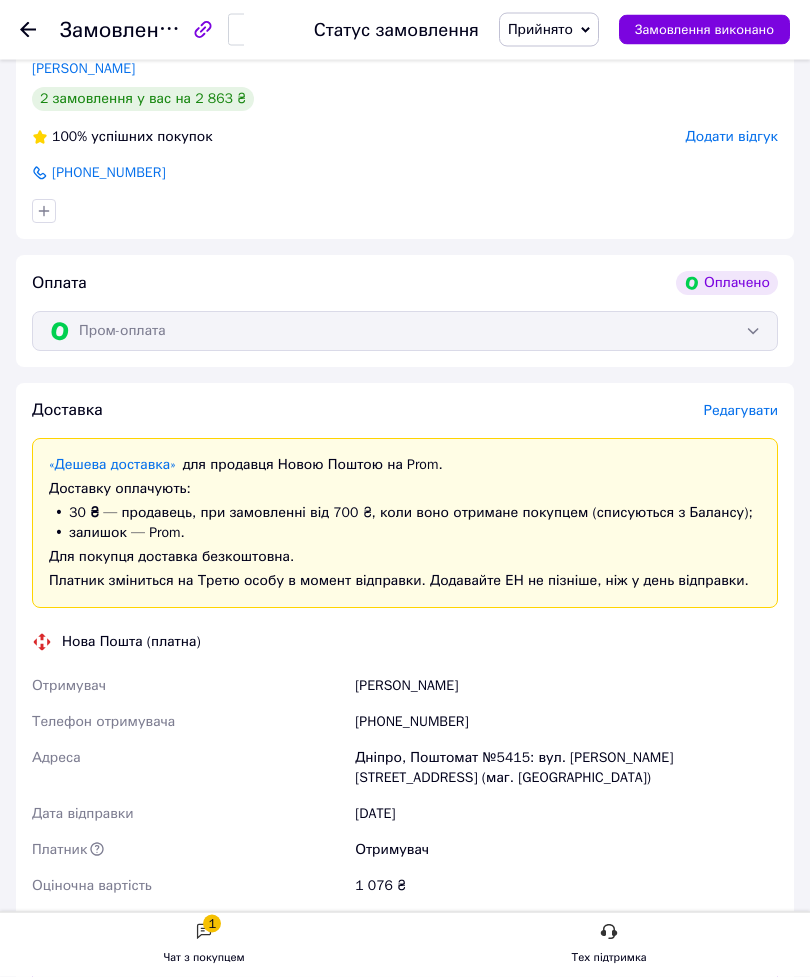 scroll, scrollTop: 1421, scrollLeft: 0, axis: vertical 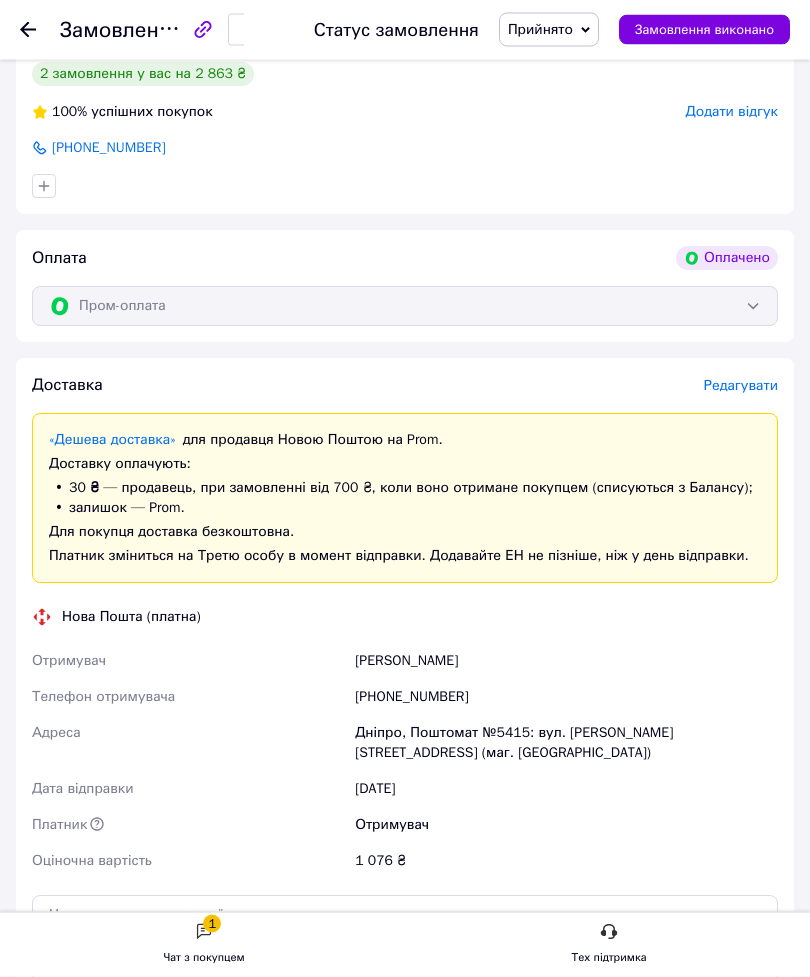 click on "[PHONE_NUMBER]" at bounding box center [566, 698] 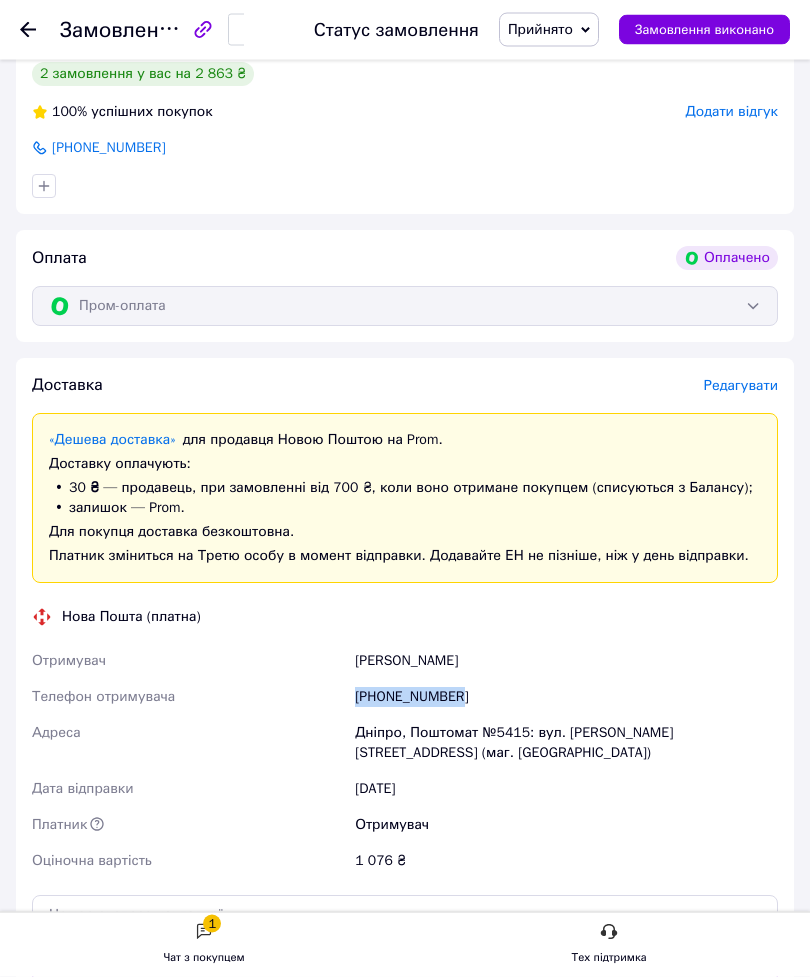 copy on "[PHONE_NUMBER]" 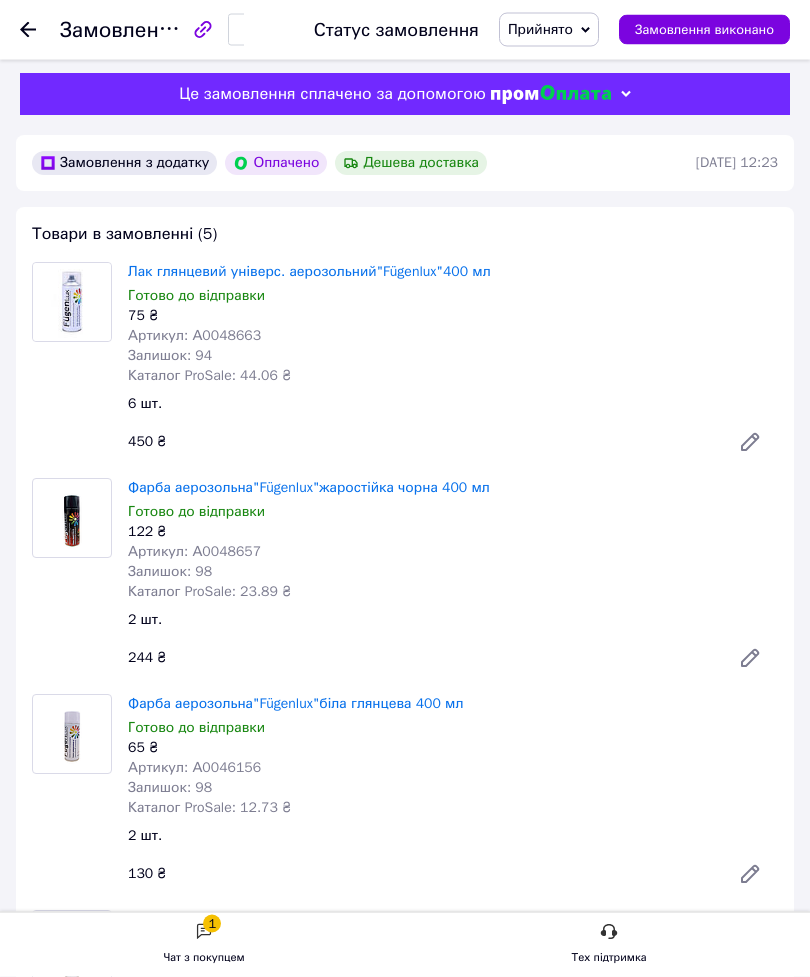 scroll, scrollTop: 0, scrollLeft: 0, axis: both 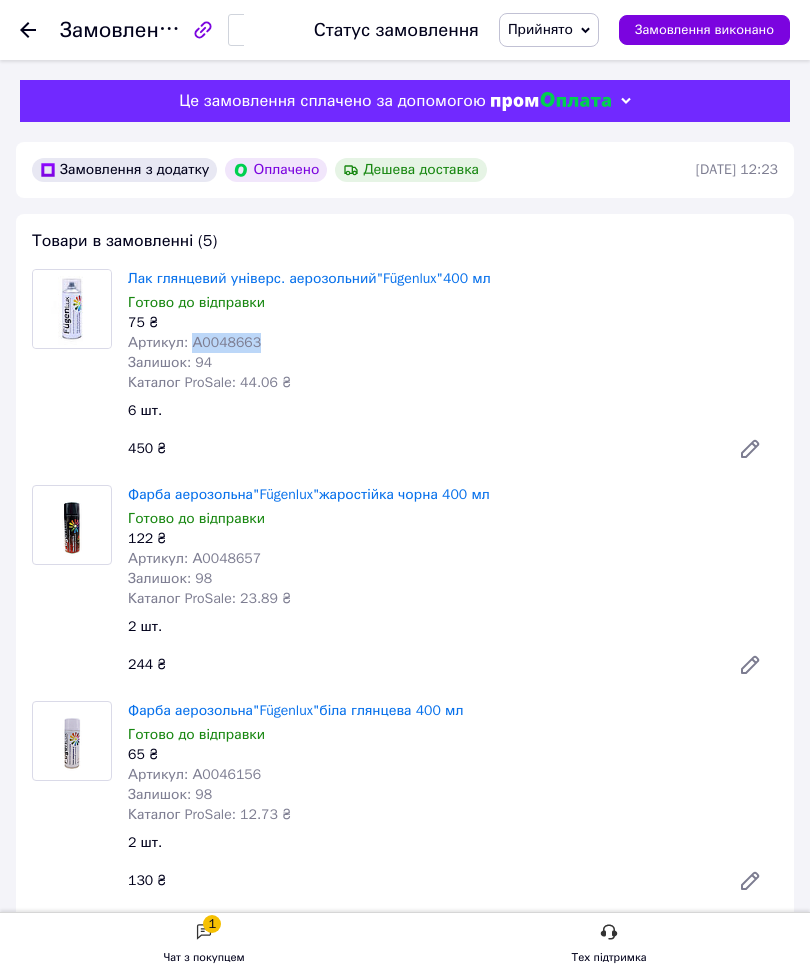 copy on "А0048663" 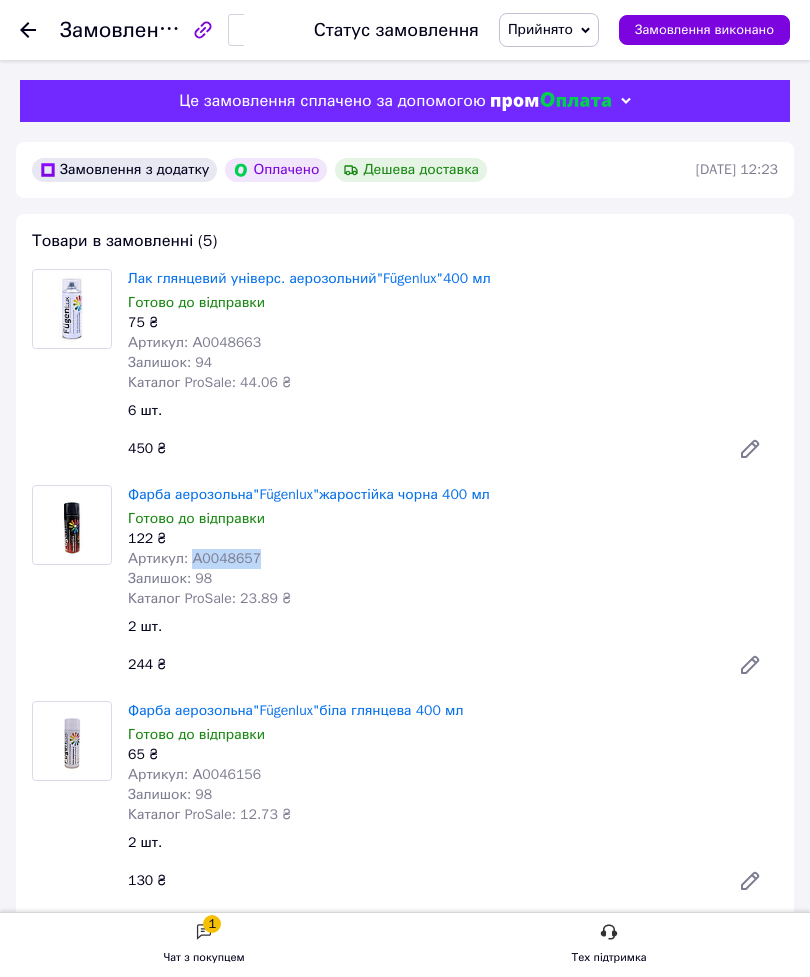 copy on "А0048657" 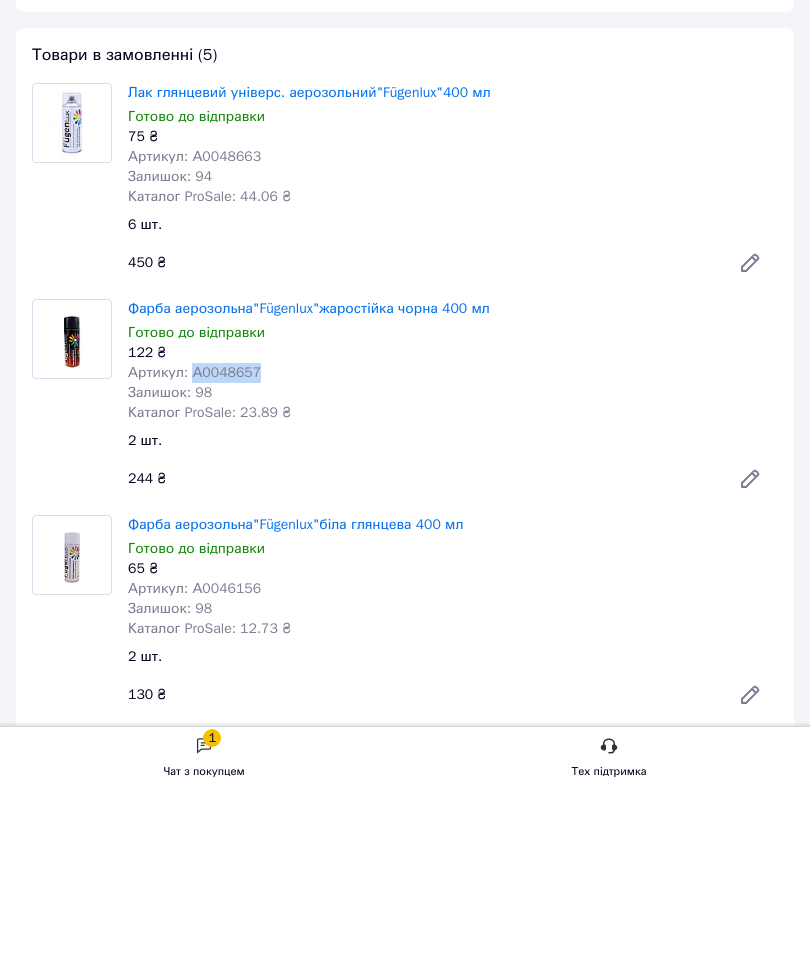 scroll, scrollTop: 201, scrollLeft: 0, axis: vertical 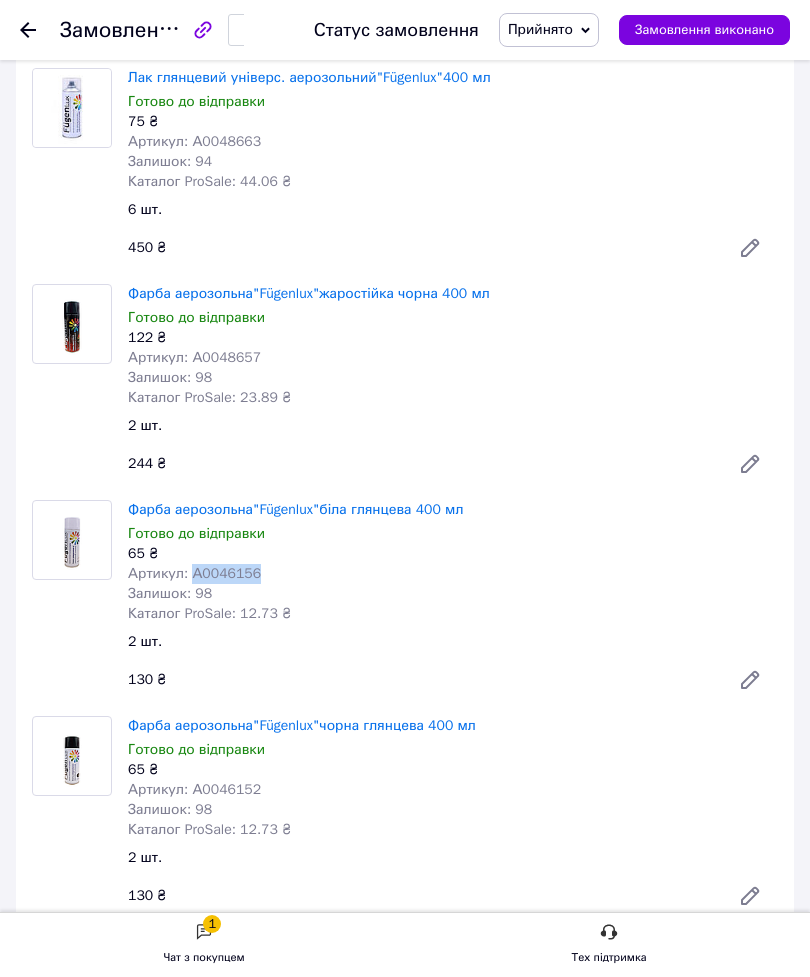 copy on "А0046156" 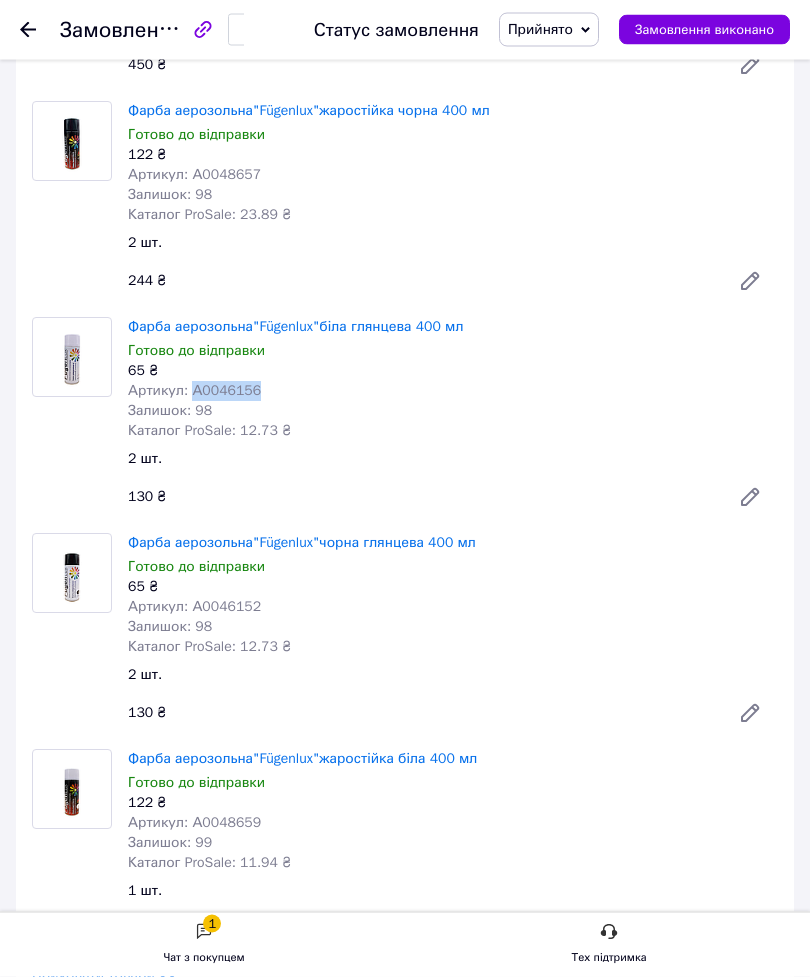 scroll, scrollTop: 394, scrollLeft: 0, axis: vertical 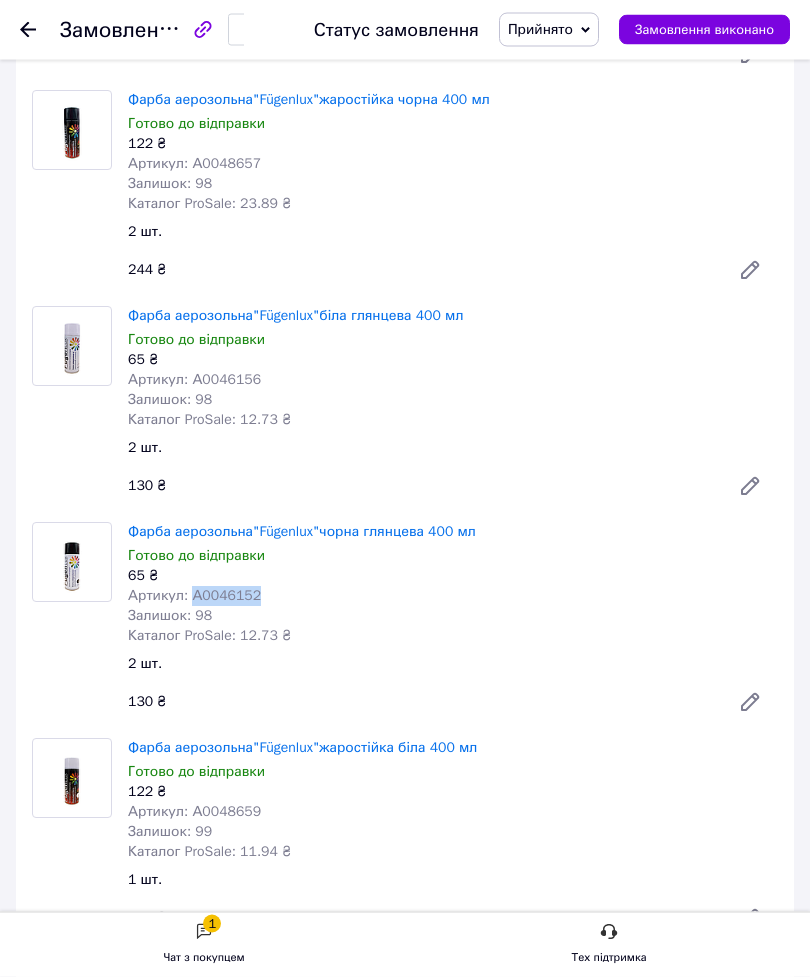 copy on "А0046152" 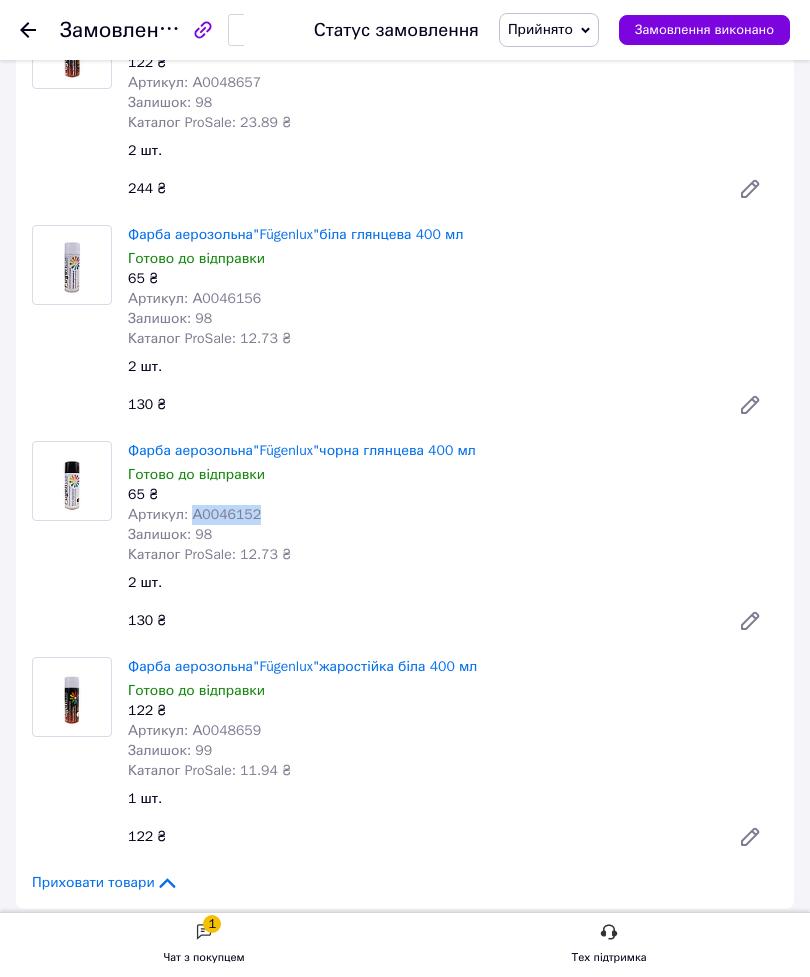 scroll, scrollTop: 500, scrollLeft: 0, axis: vertical 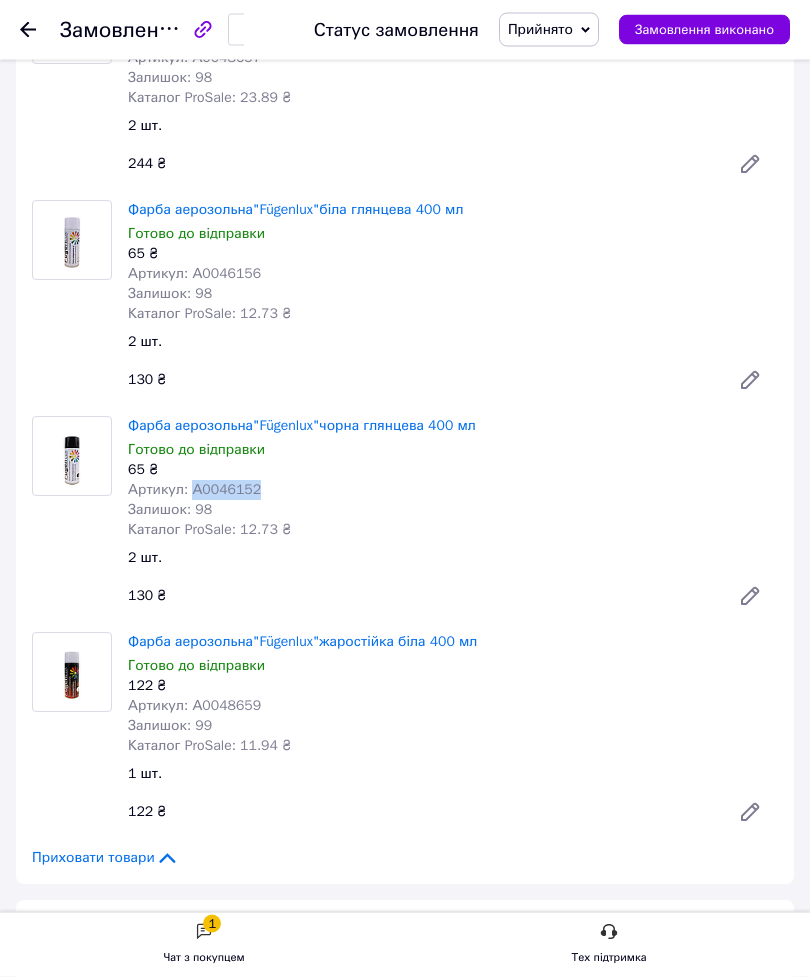 click on "Артикул: А0048659" at bounding box center [453, 707] 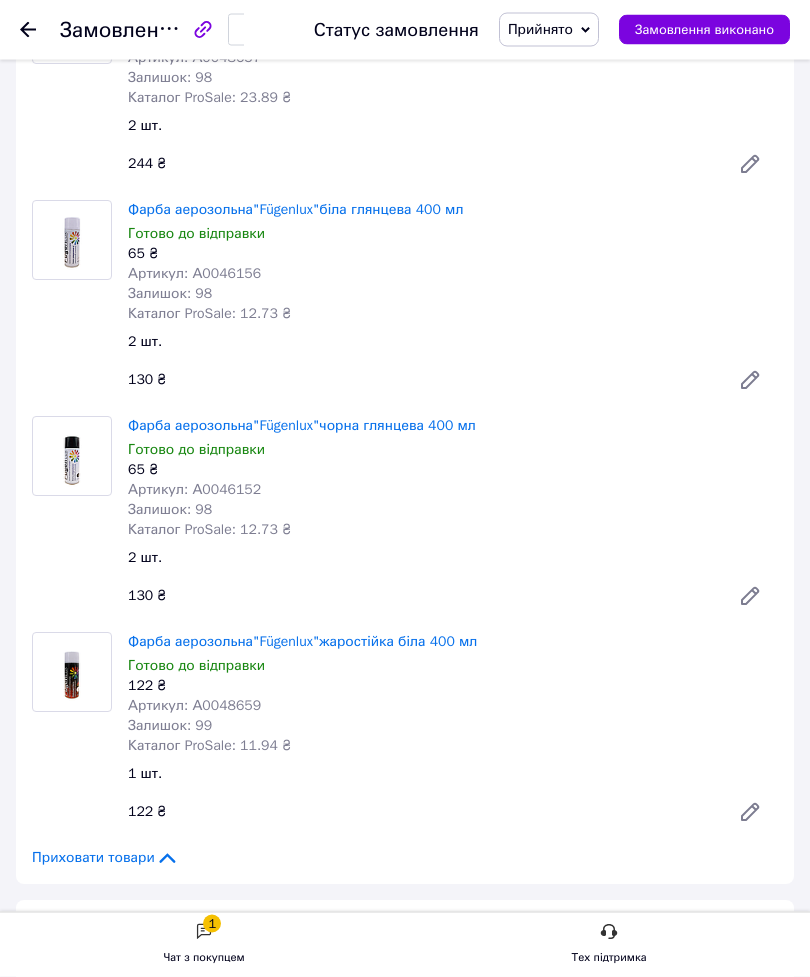 click on "Артикул: А0048659" at bounding box center (453, 707) 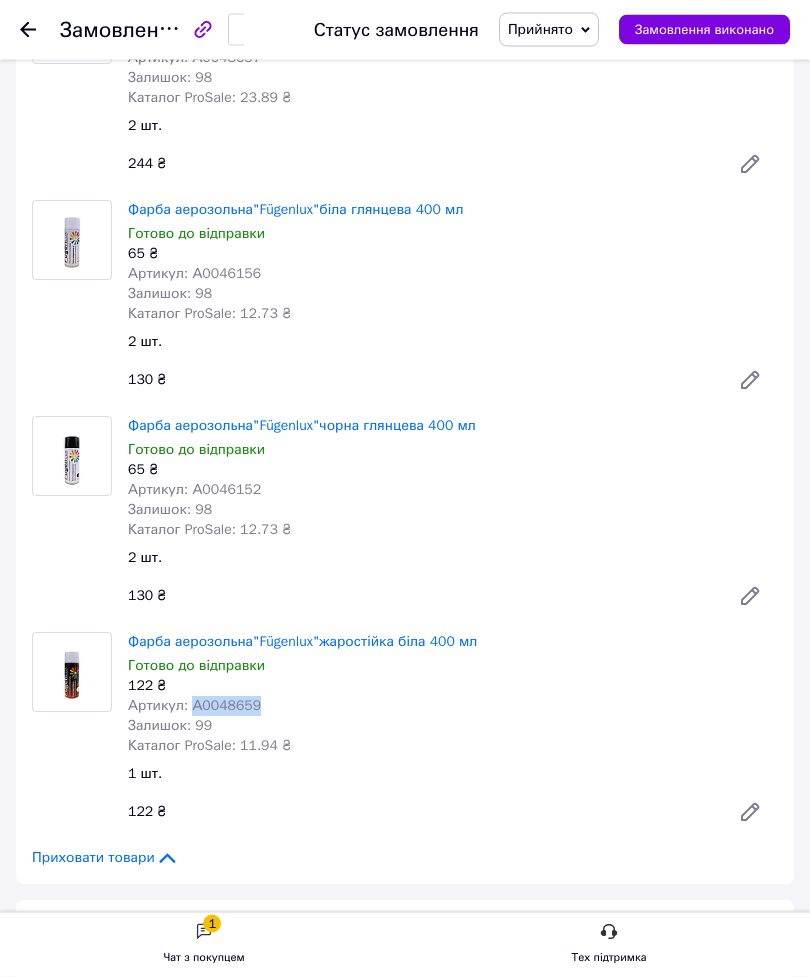 copy on "А0048659" 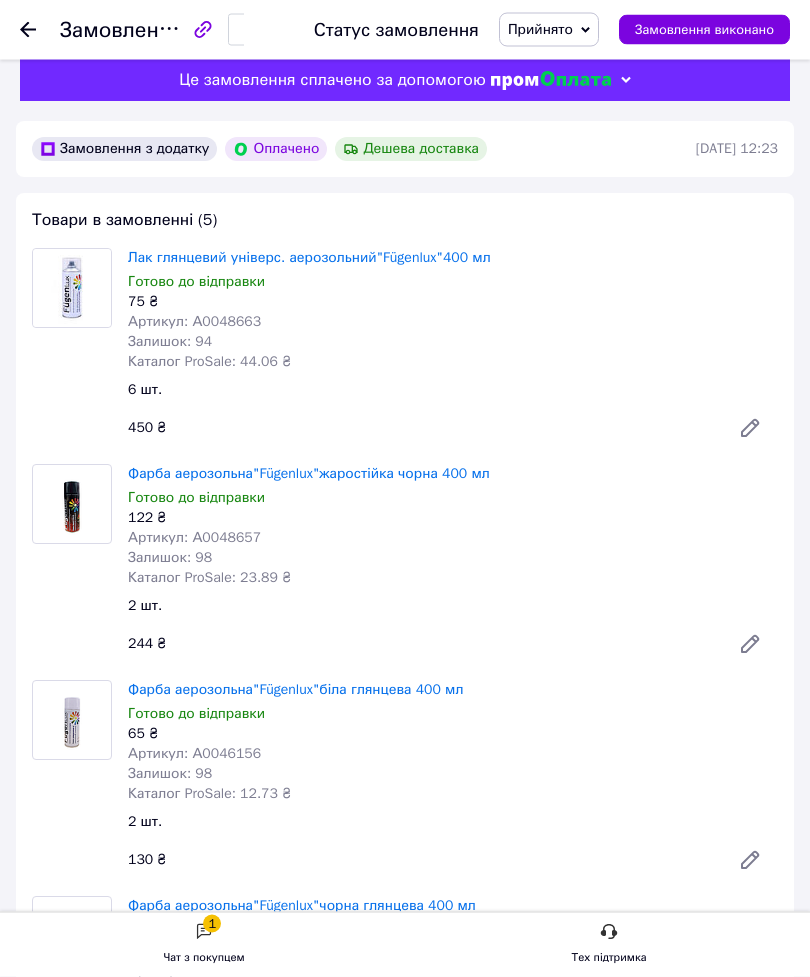 scroll, scrollTop: 0, scrollLeft: 0, axis: both 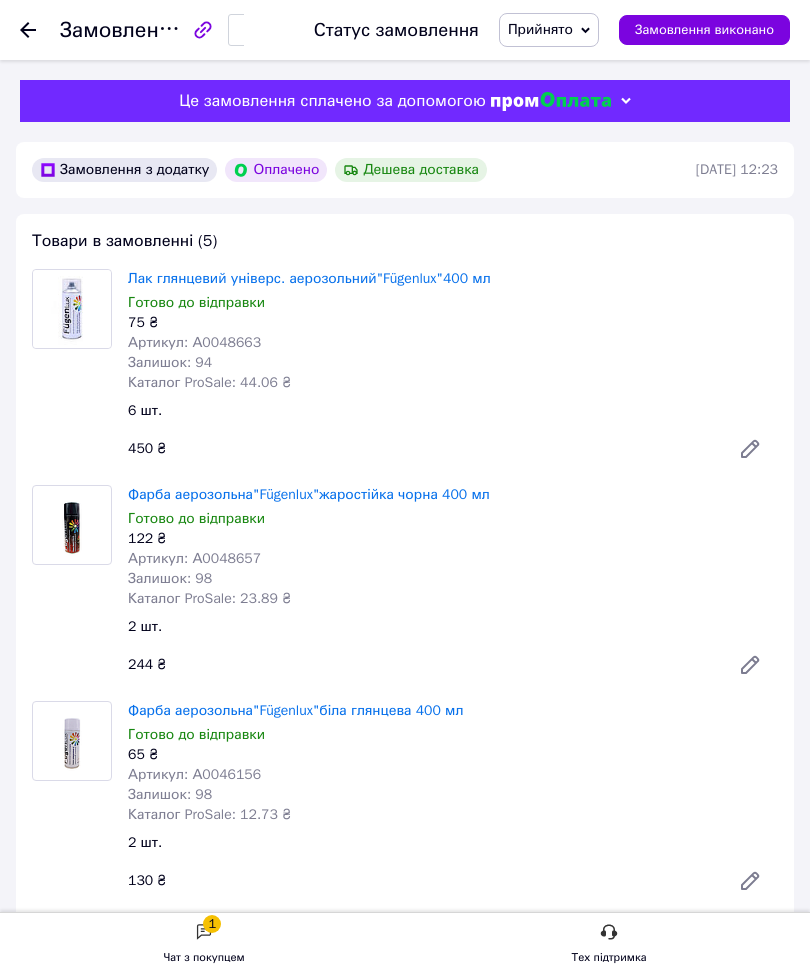 click 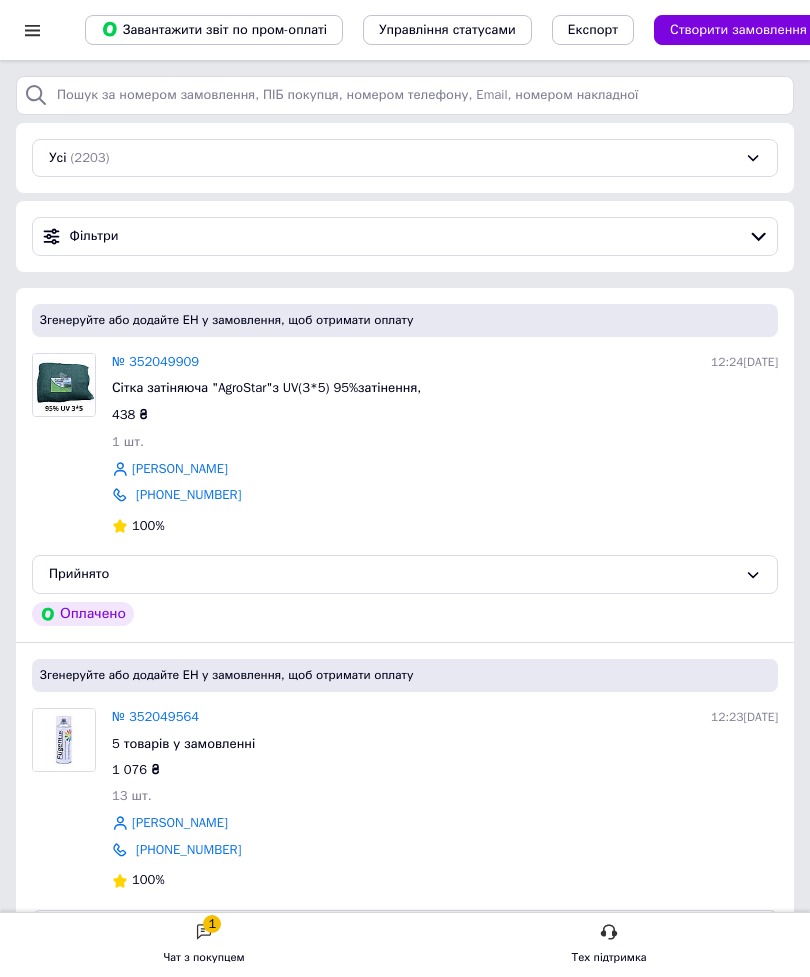 click on "№ 352049909" at bounding box center (155, 361) 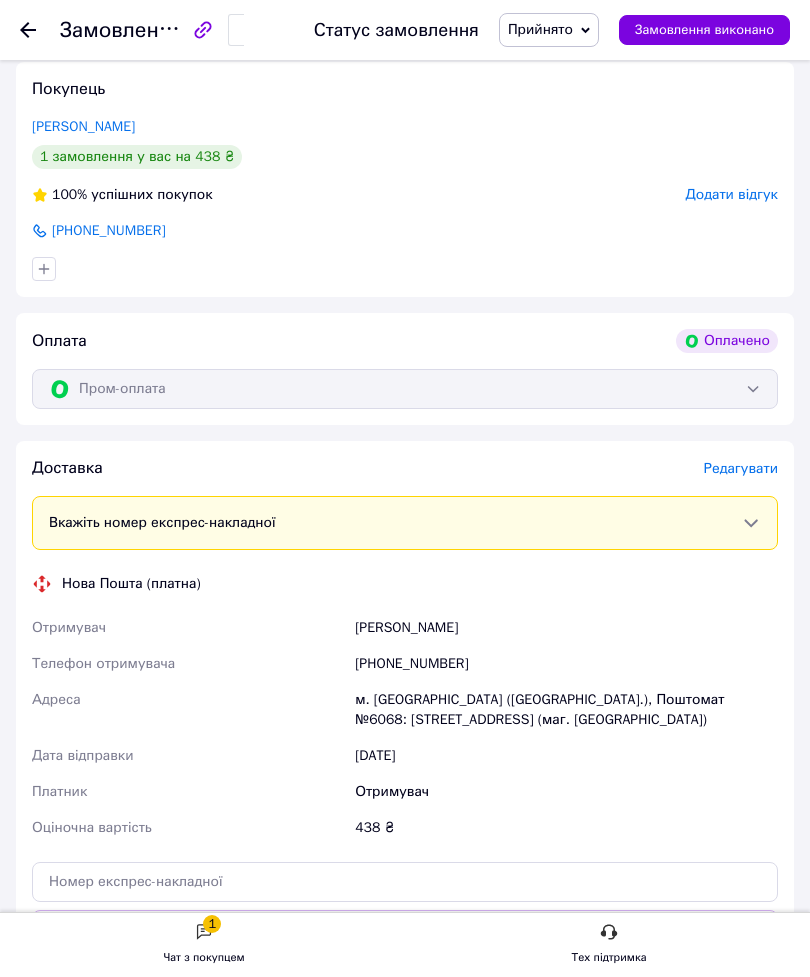 scroll, scrollTop: 489, scrollLeft: 0, axis: vertical 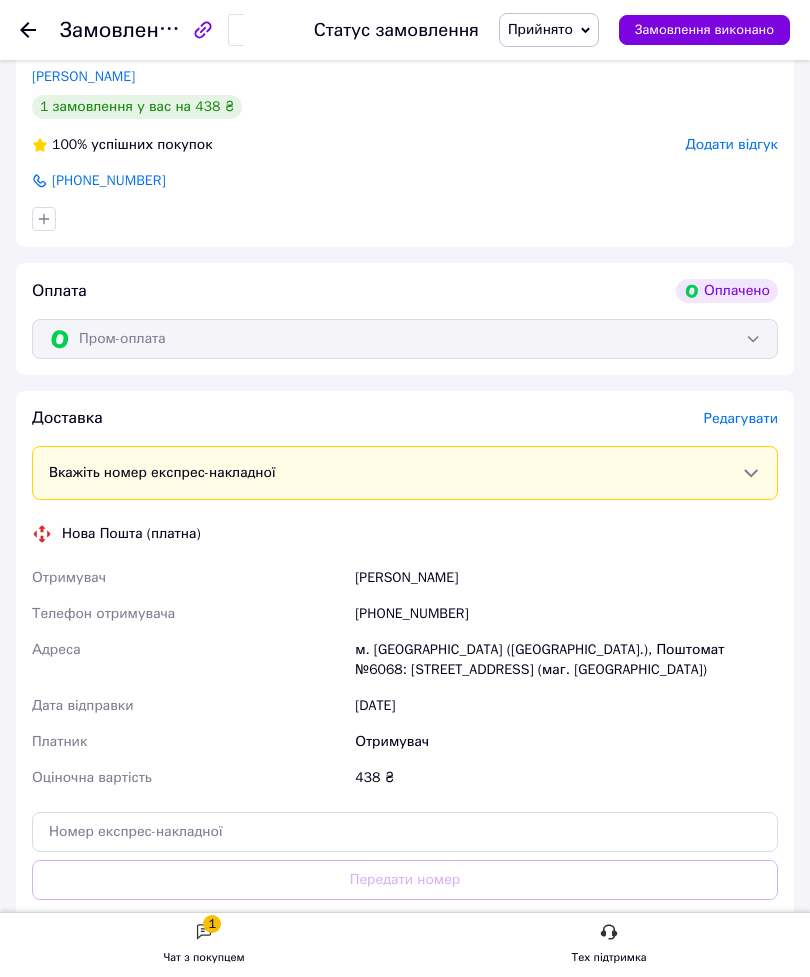 click on "Отримувач" at bounding box center [566, 742] 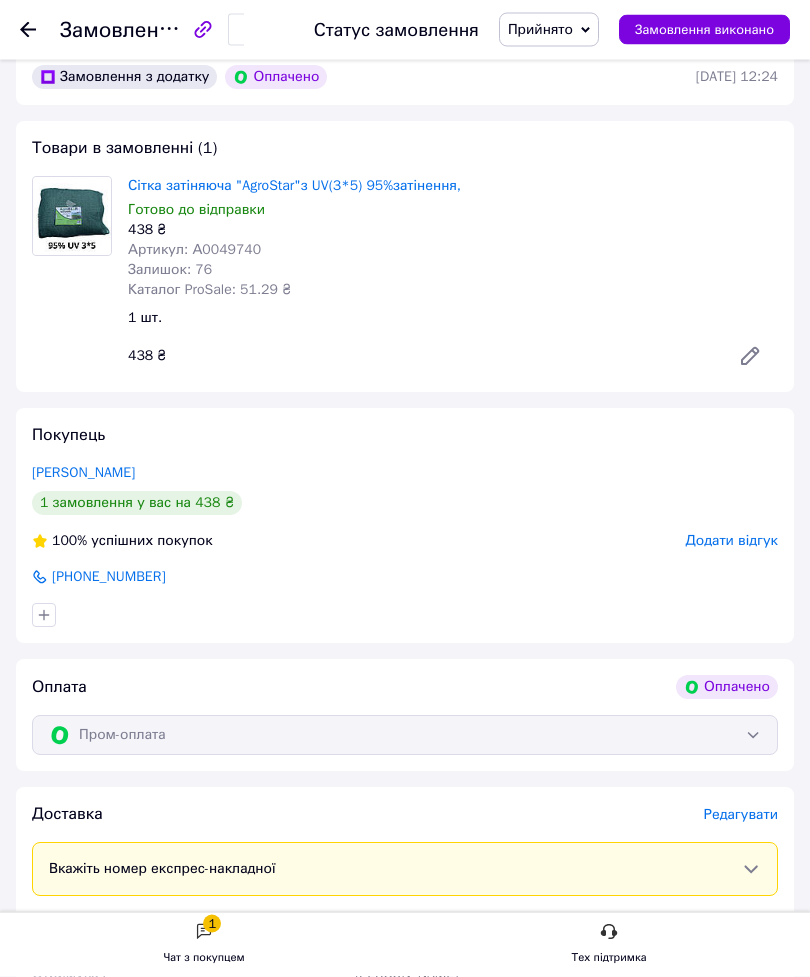 scroll, scrollTop: 0, scrollLeft: 0, axis: both 